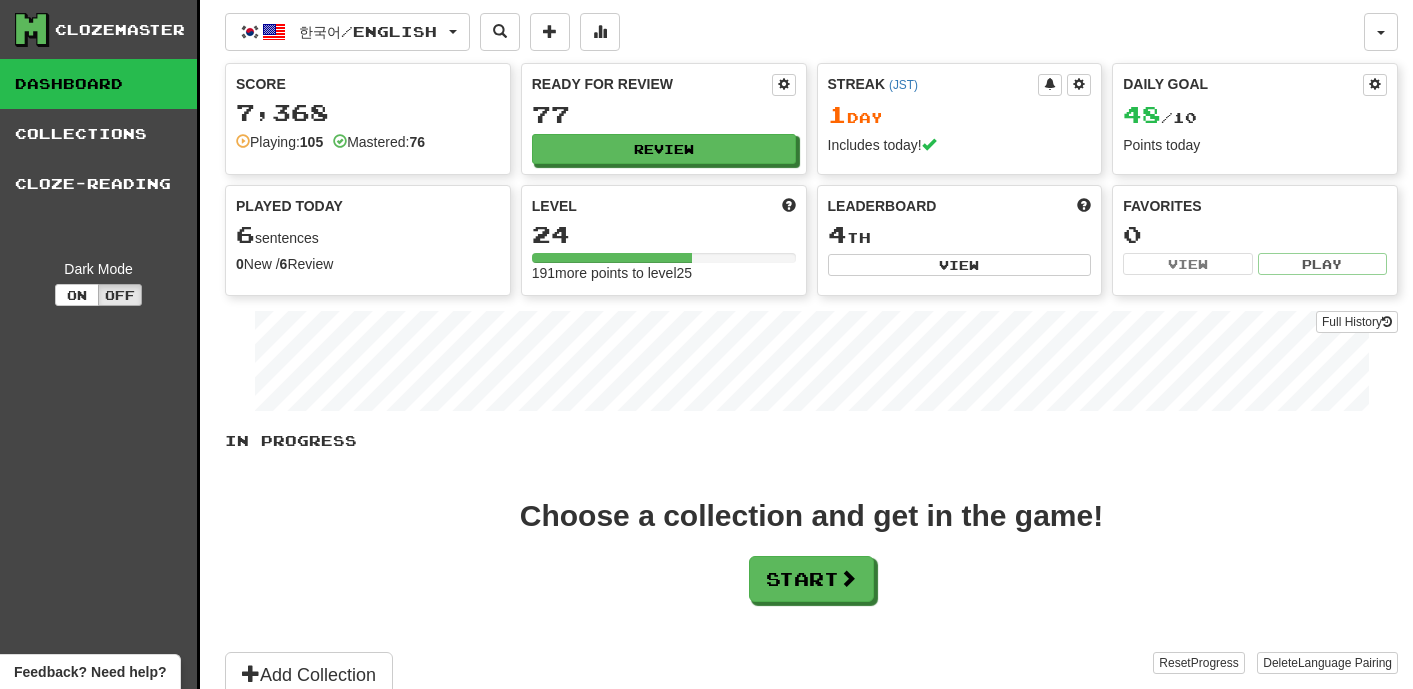 scroll, scrollTop: 0, scrollLeft: 0, axis: both 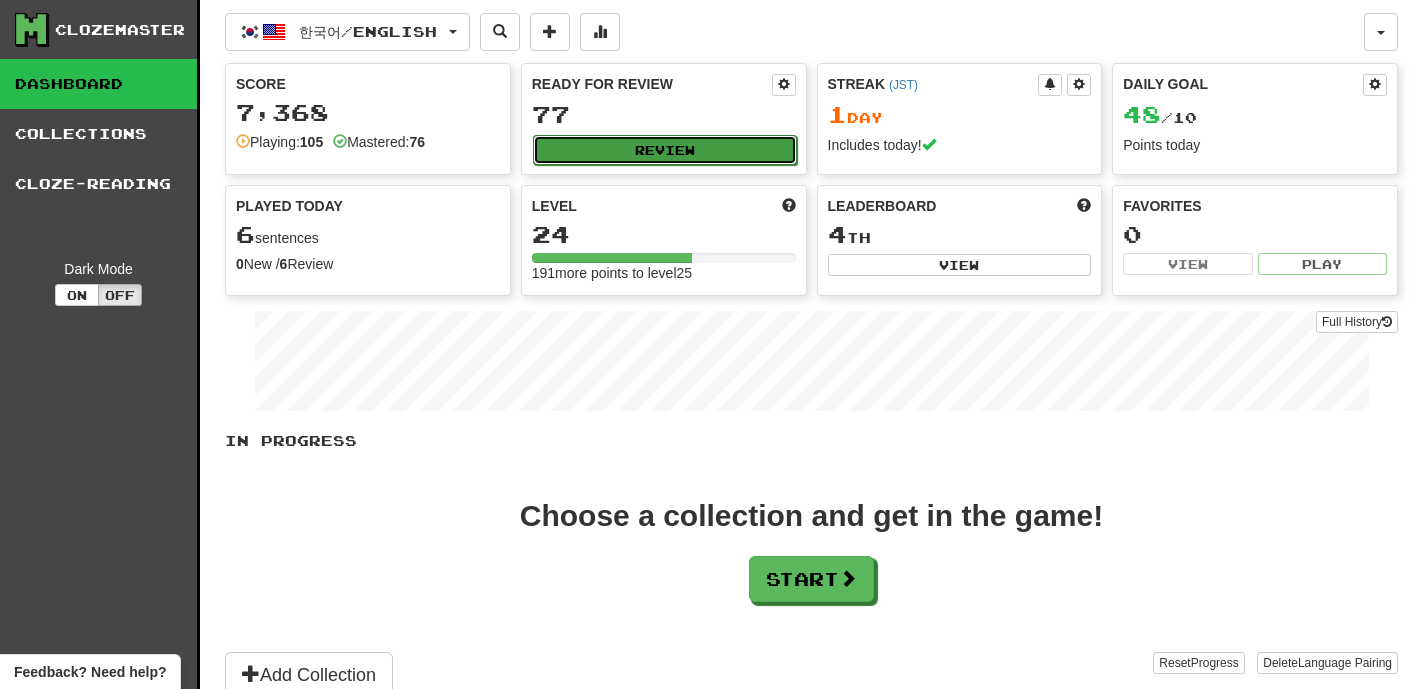 click on "Review" at bounding box center (665, 150) 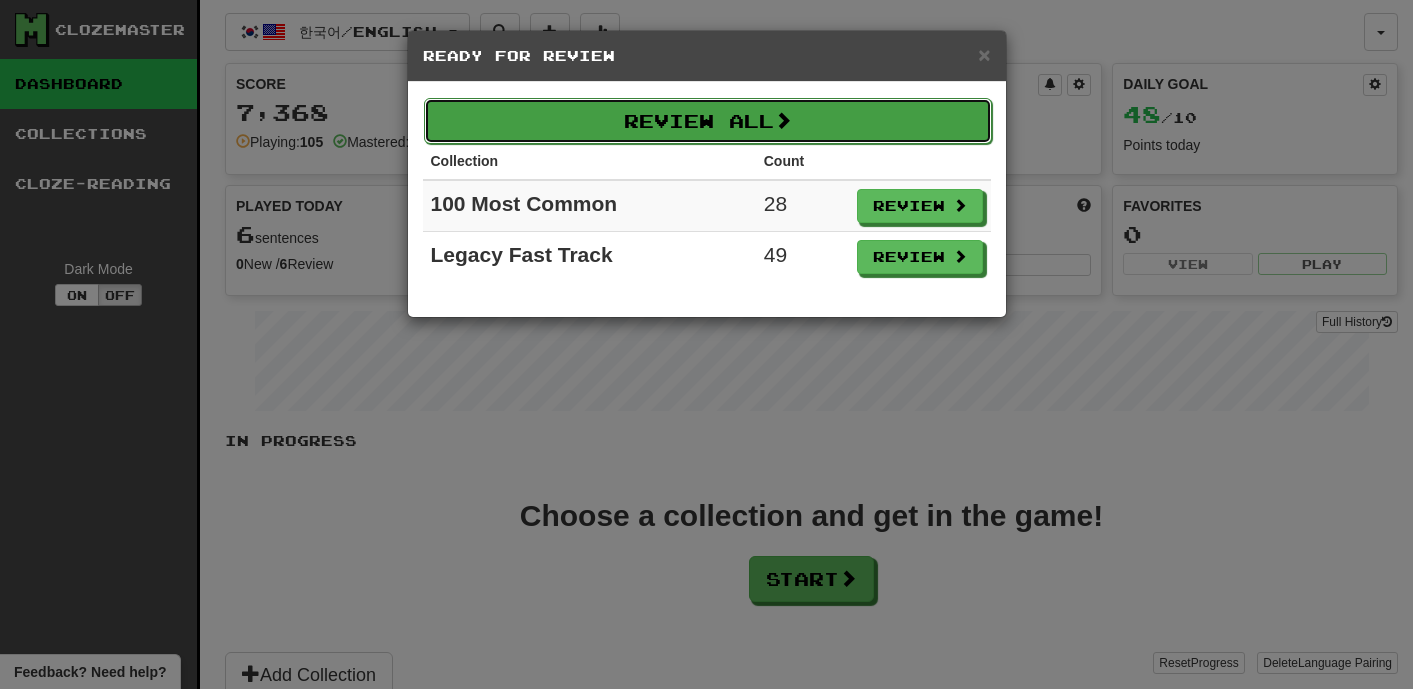 click on "Review All" at bounding box center [708, 121] 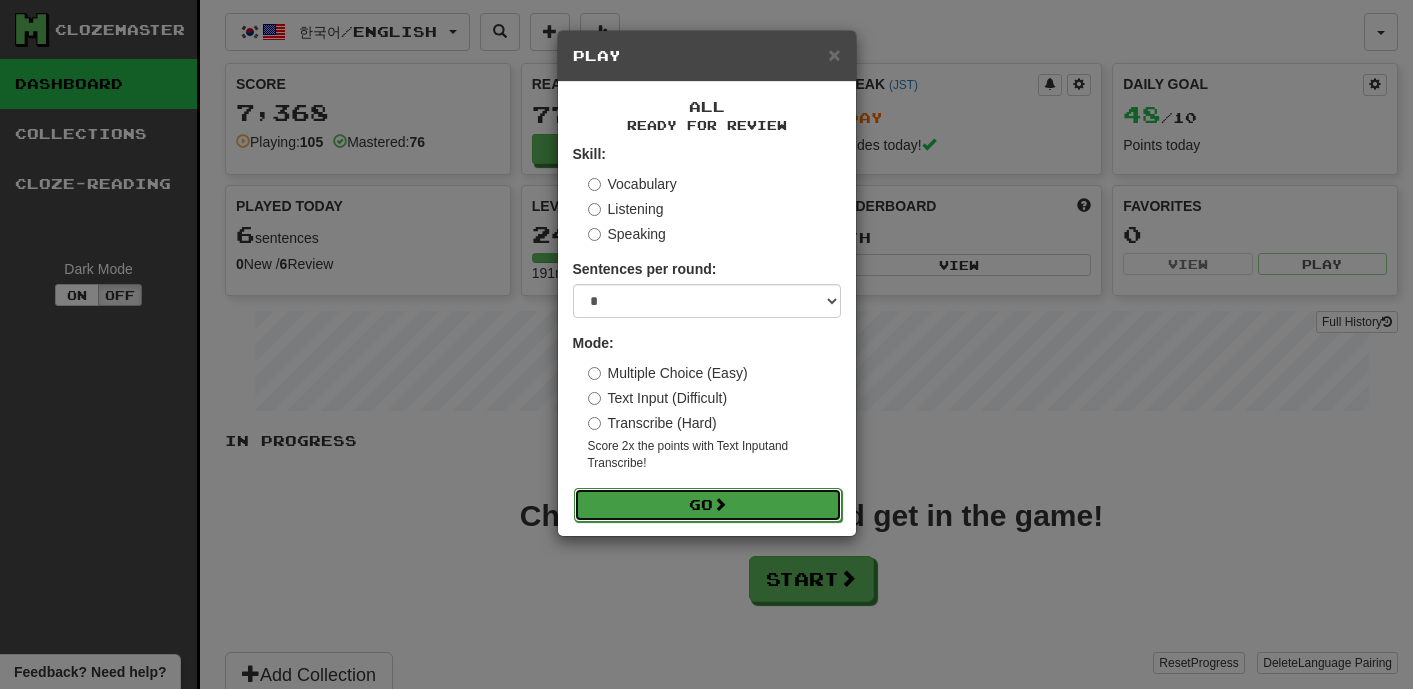 click on "Go" at bounding box center [708, 505] 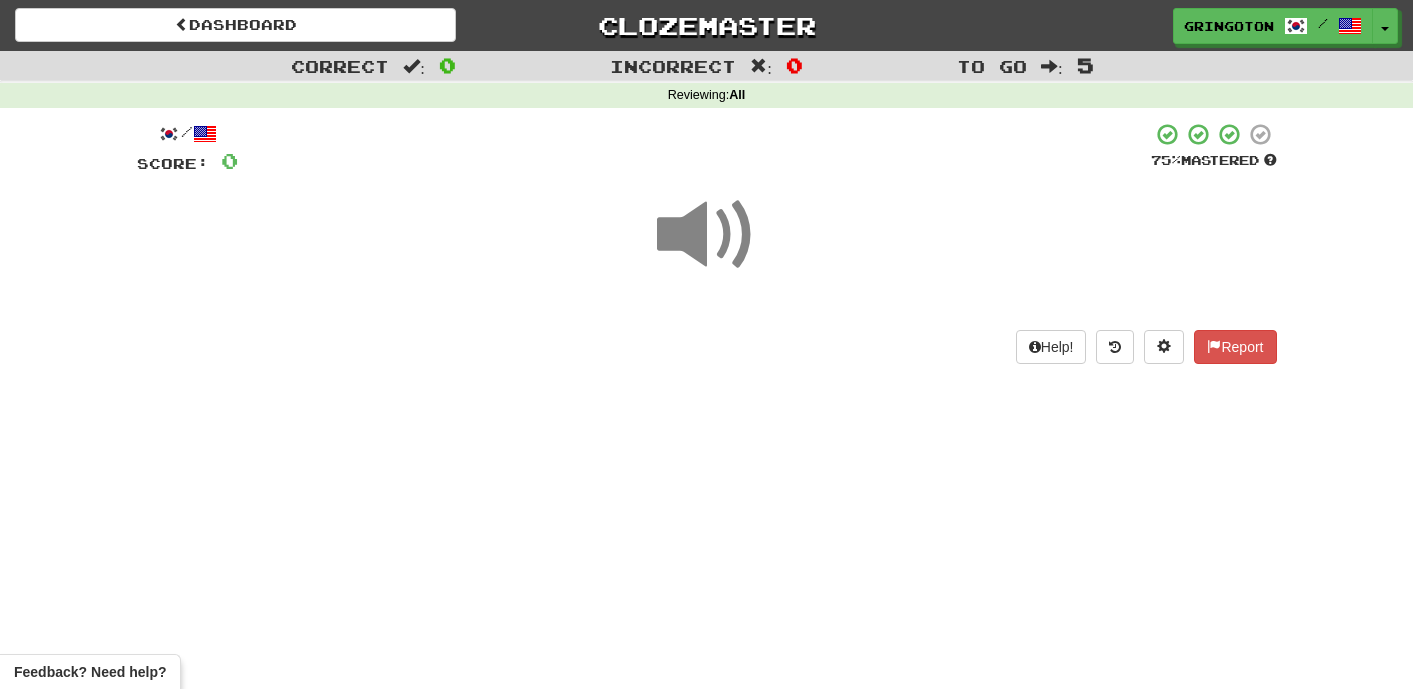 scroll, scrollTop: 0, scrollLeft: 0, axis: both 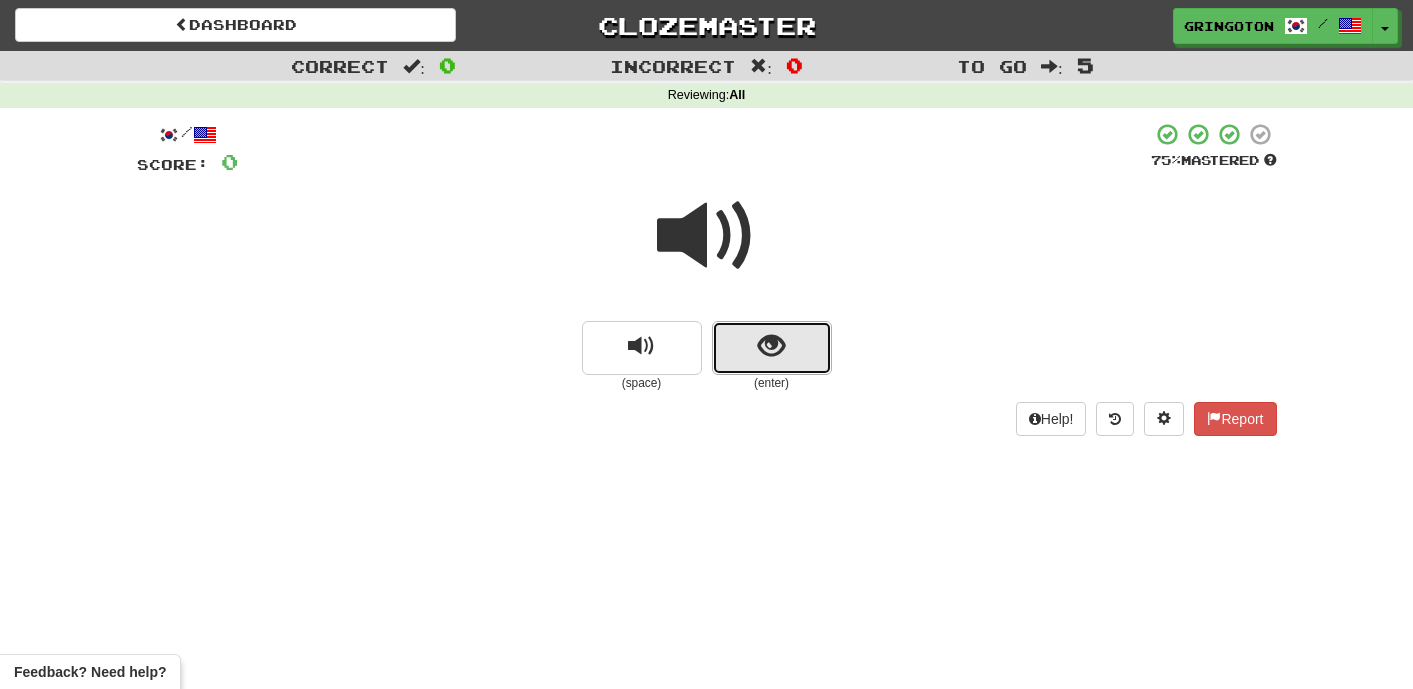 click at bounding box center (771, 346) 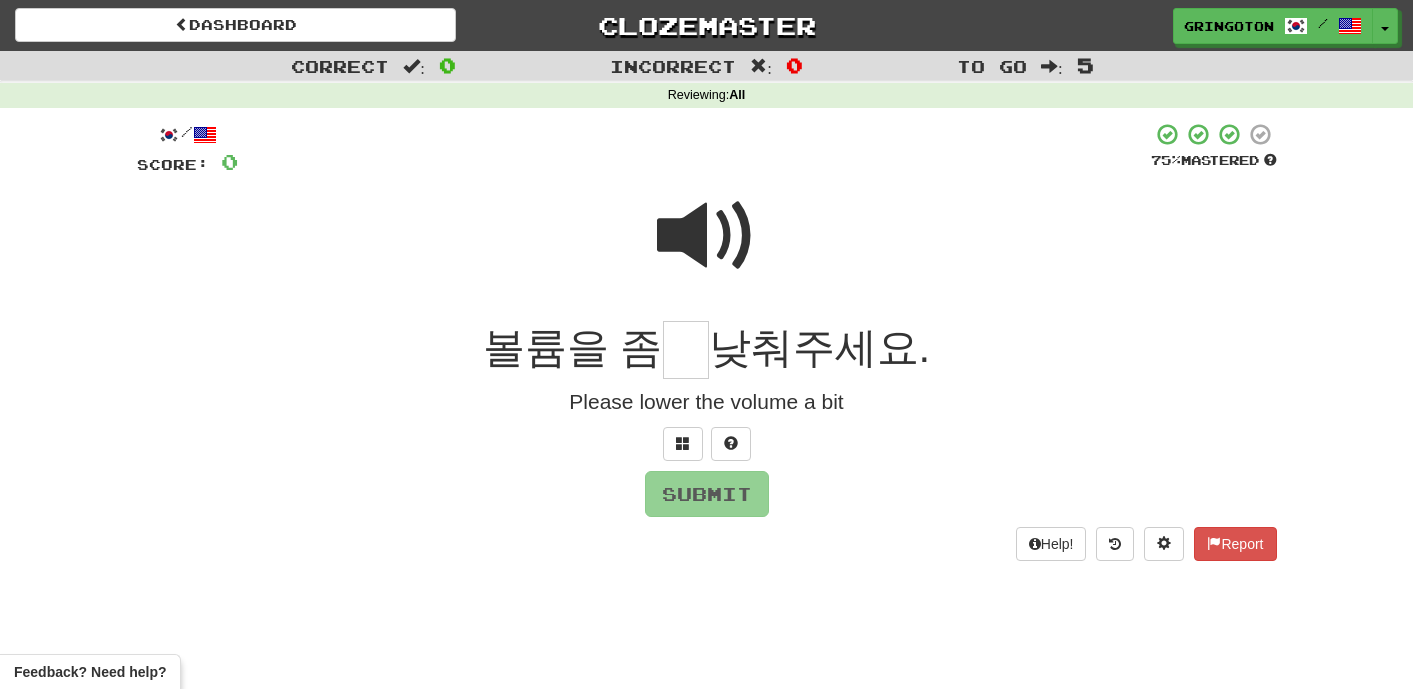 click at bounding box center (707, 236) 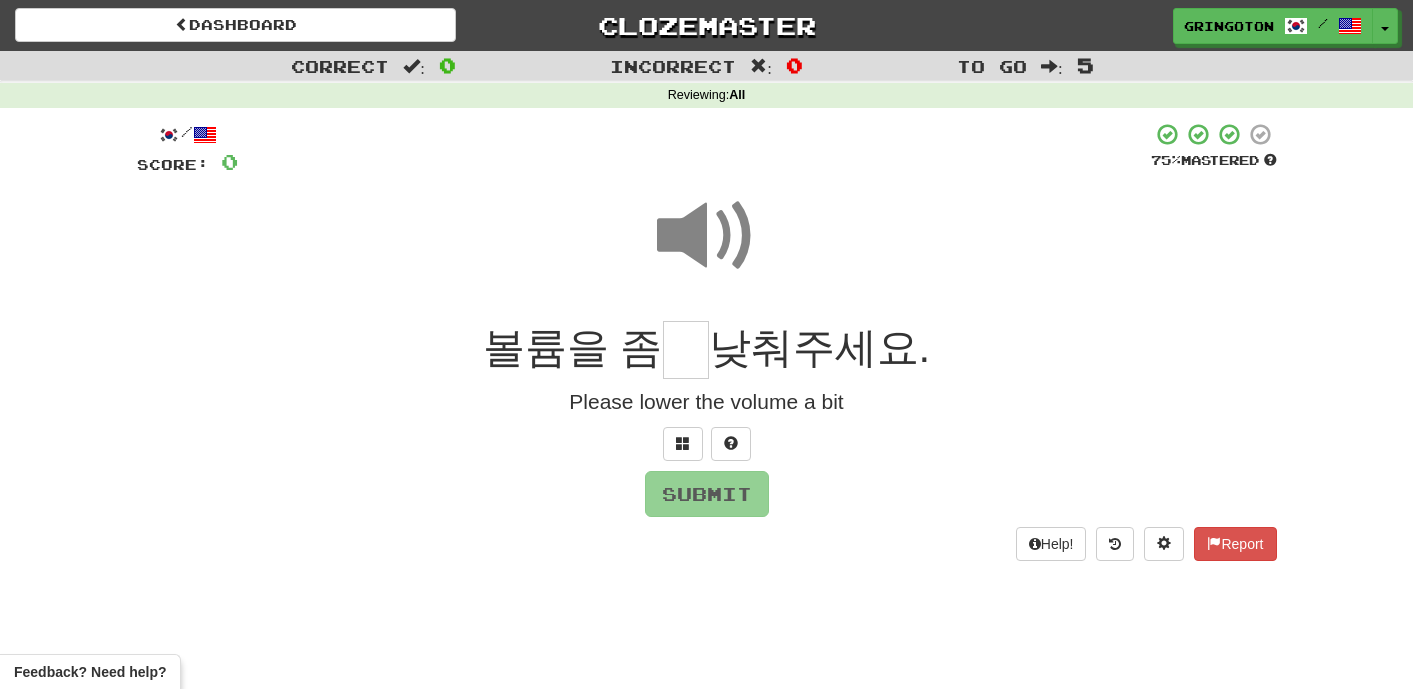 click at bounding box center (686, 350) 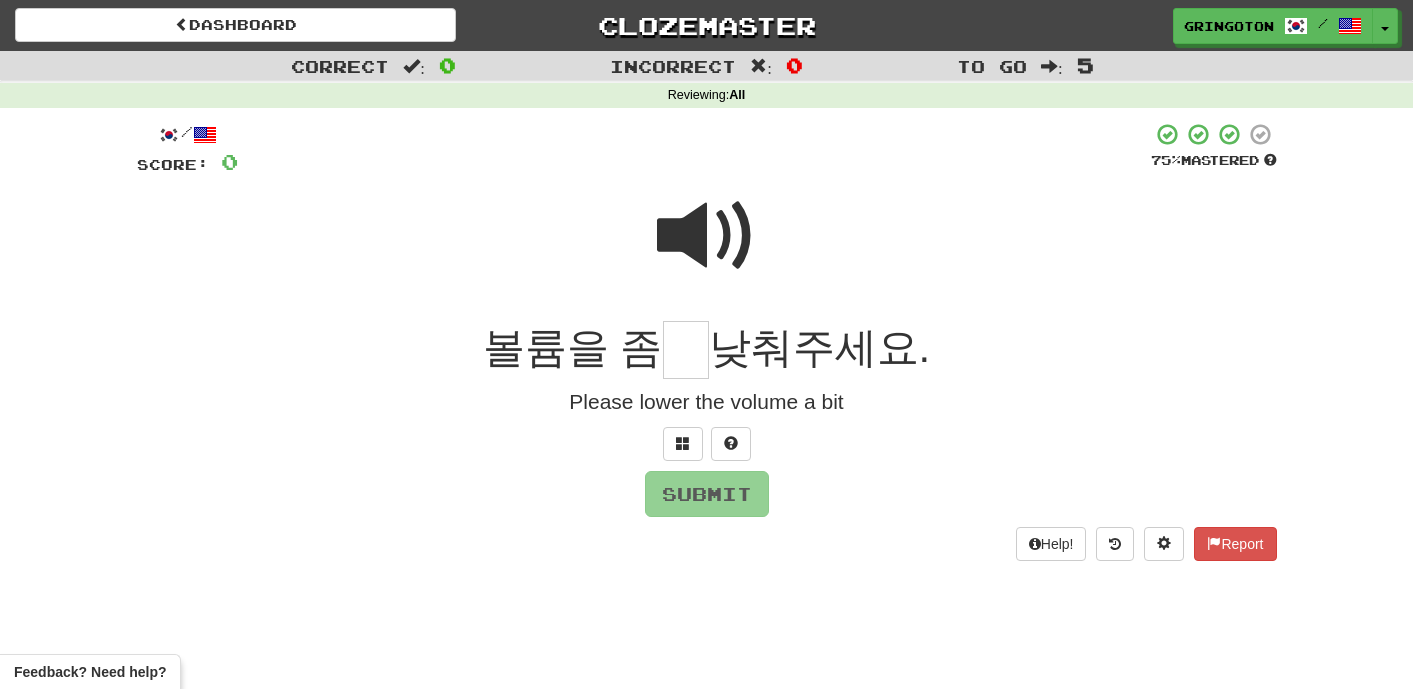 click at bounding box center (707, 236) 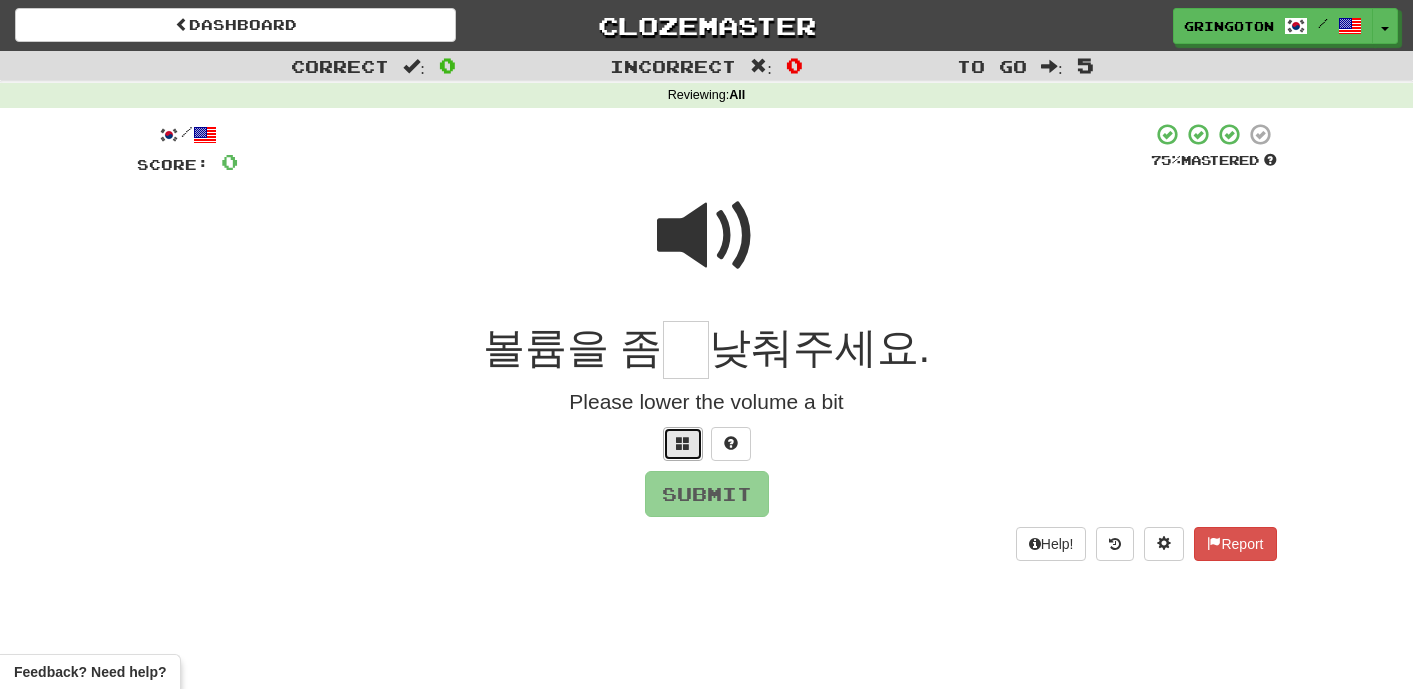click at bounding box center [683, 443] 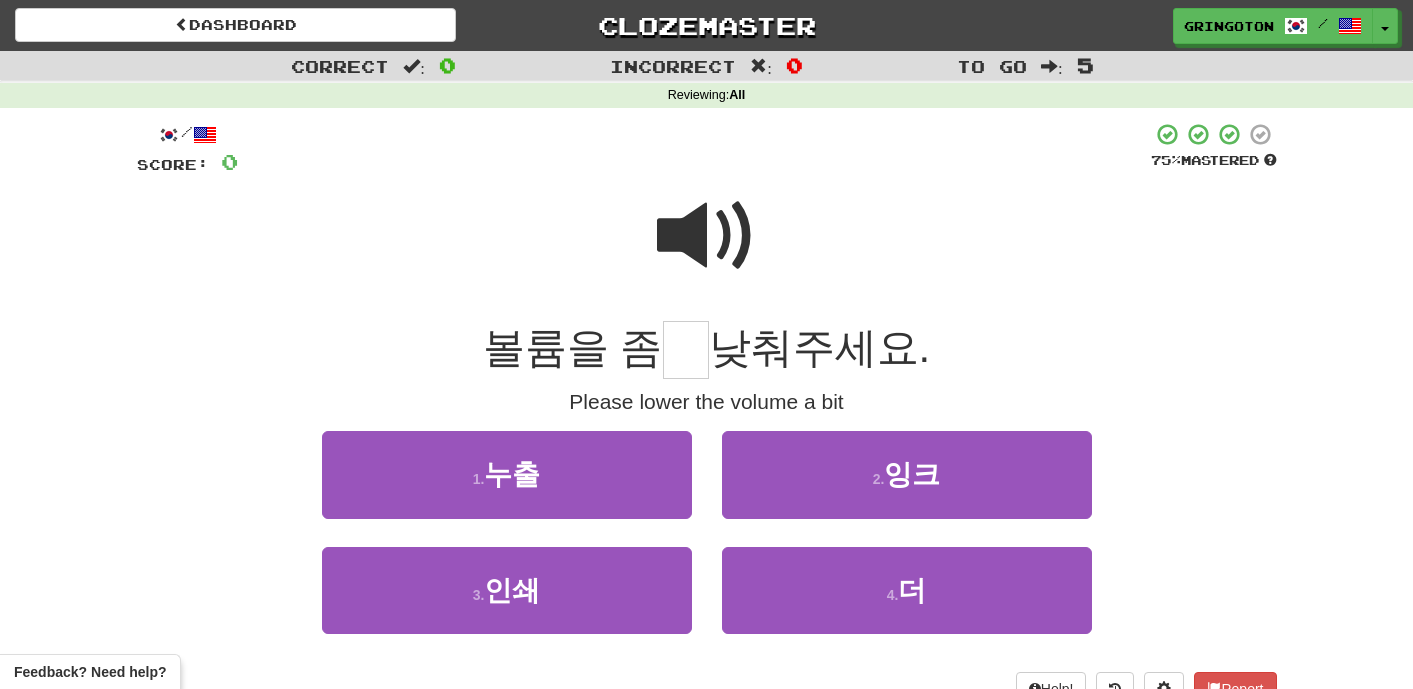 click at bounding box center (707, 236) 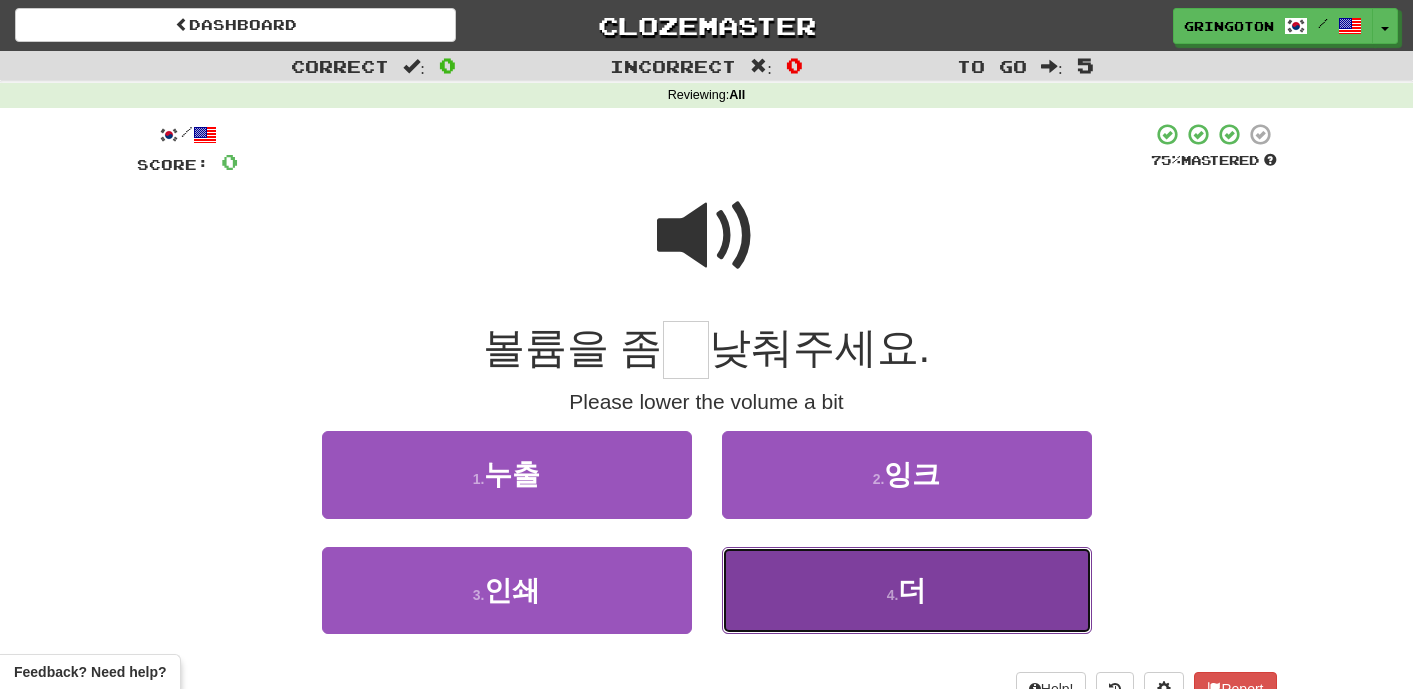 click on "4 .  더" at bounding box center (907, 590) 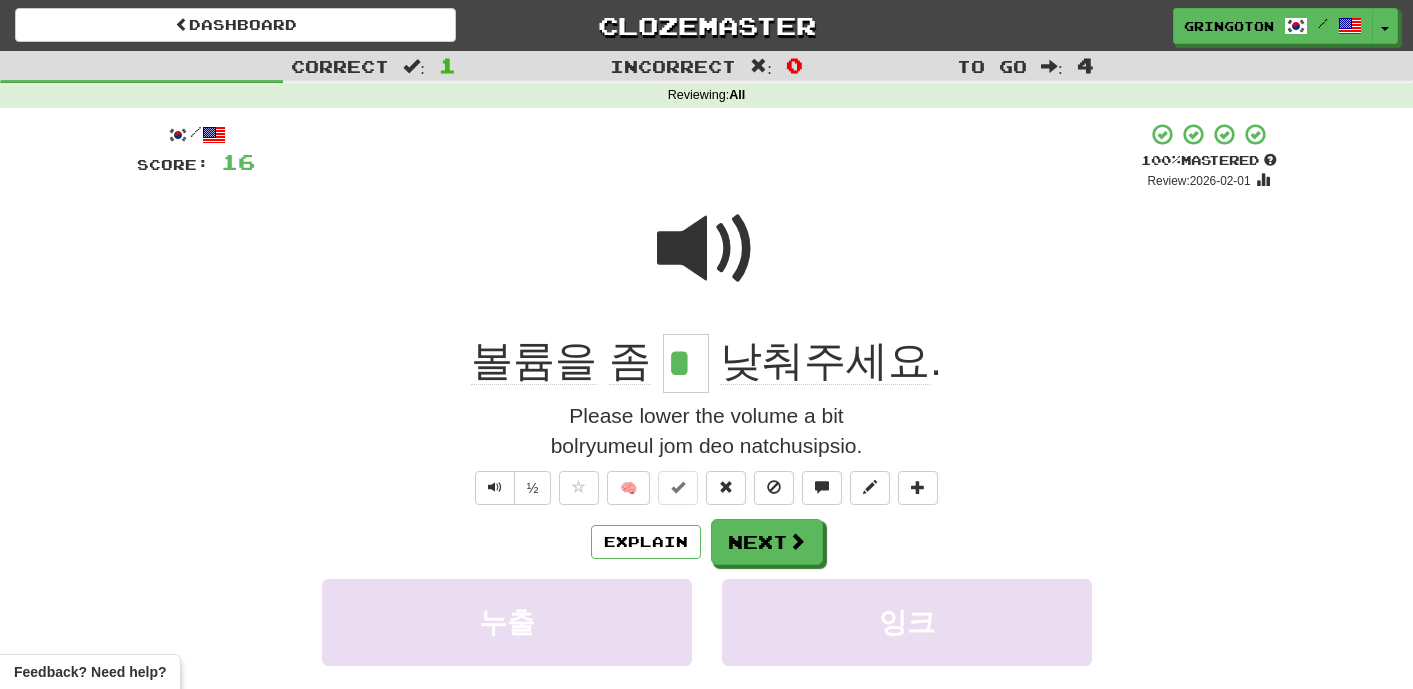 click at bounding box center (707, 249) 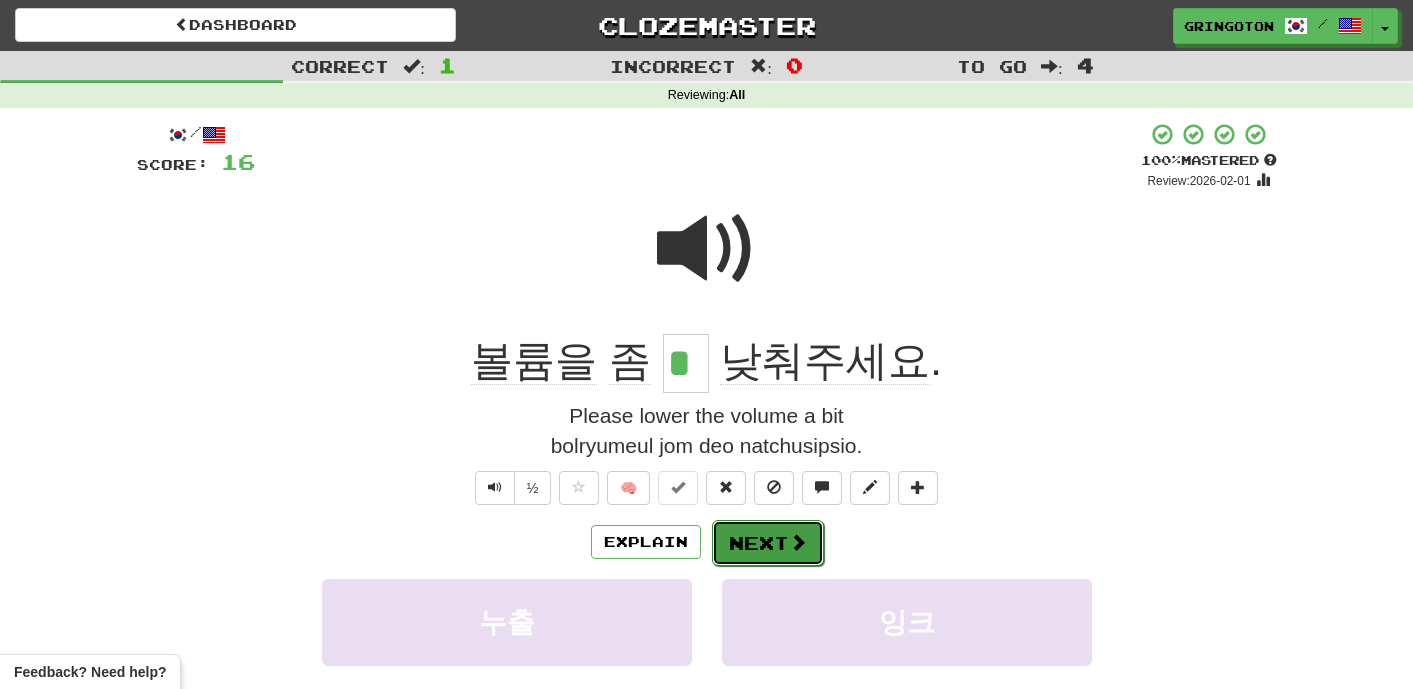 click on "Next" at bounding box center (768, 543) 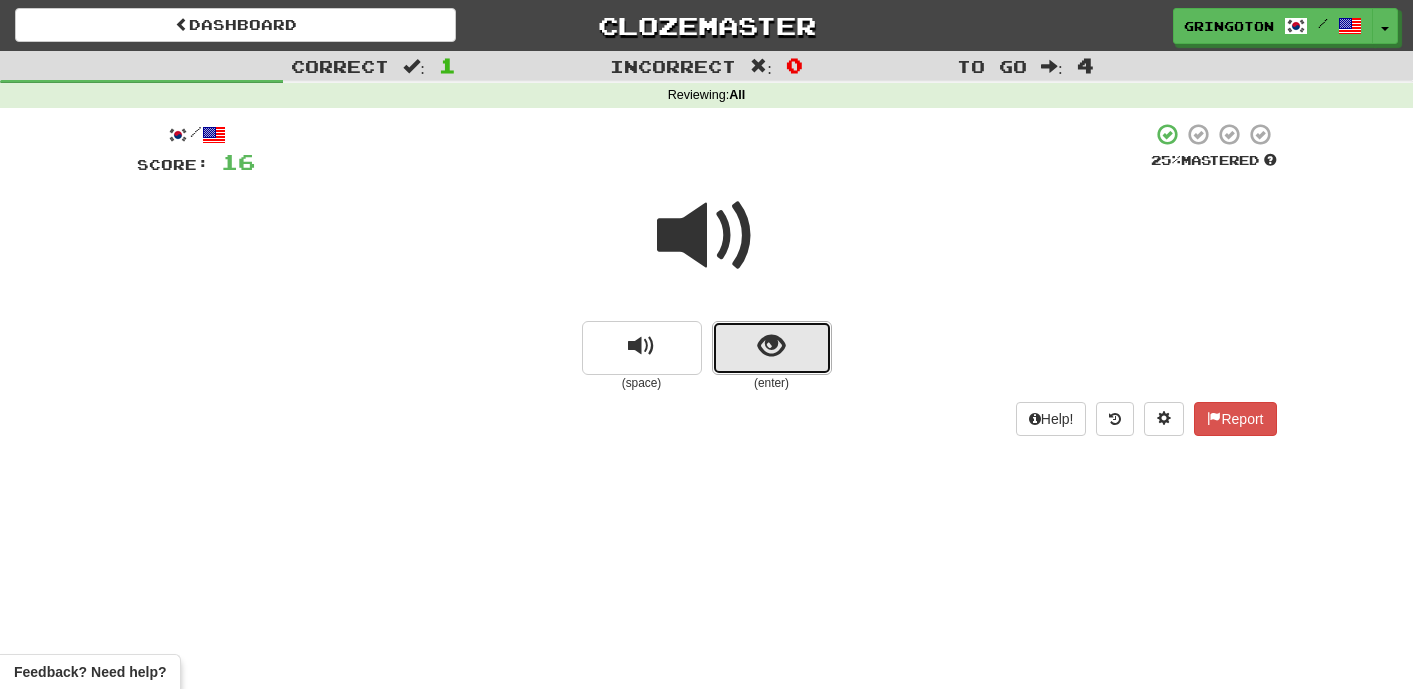 click at bounding box center (772, 348) 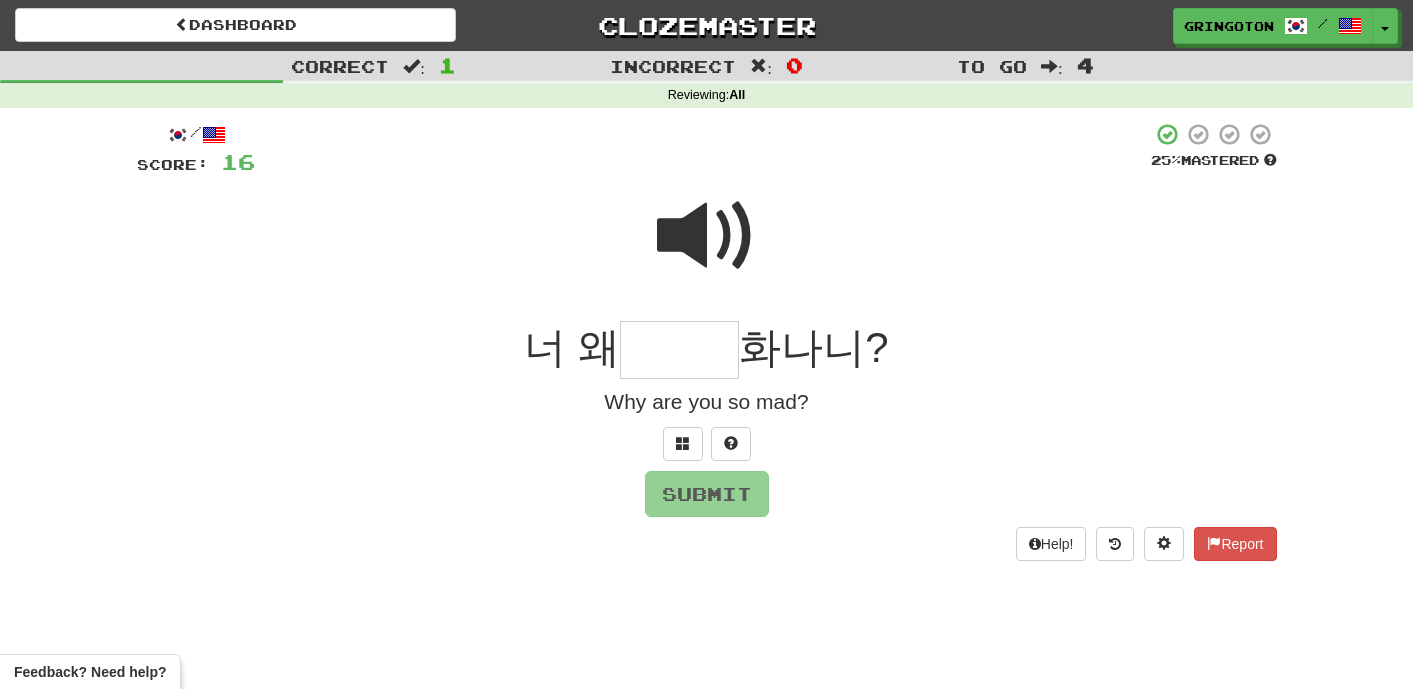 click at bounding box center [707, 236] 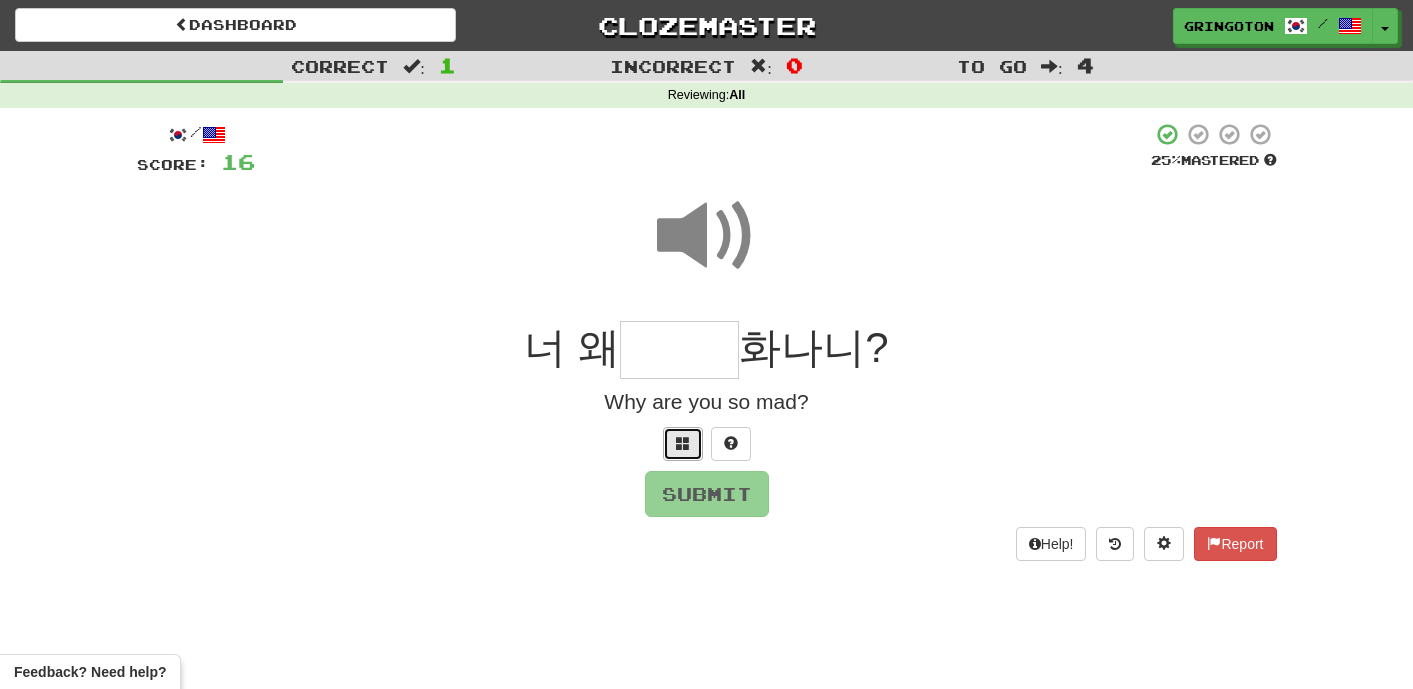 click at bounding box center [683, 443] 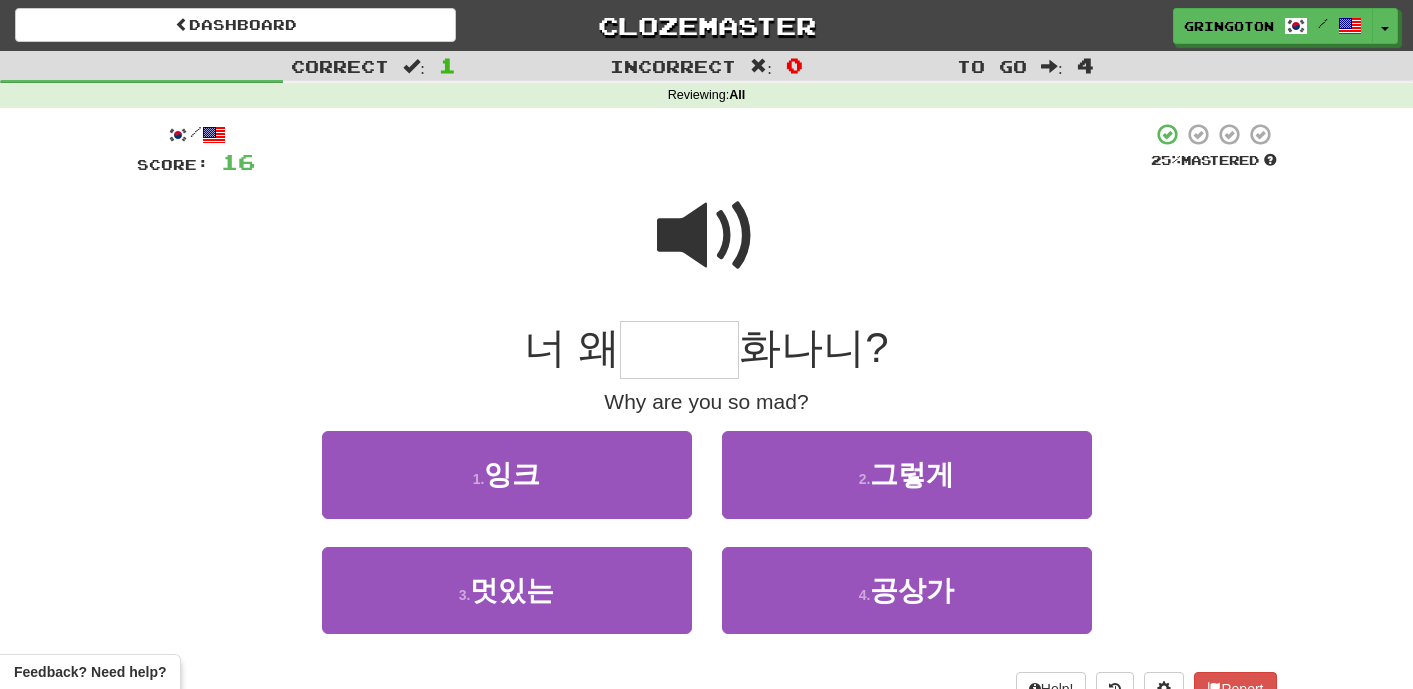 click at bounding box center [707, 236] 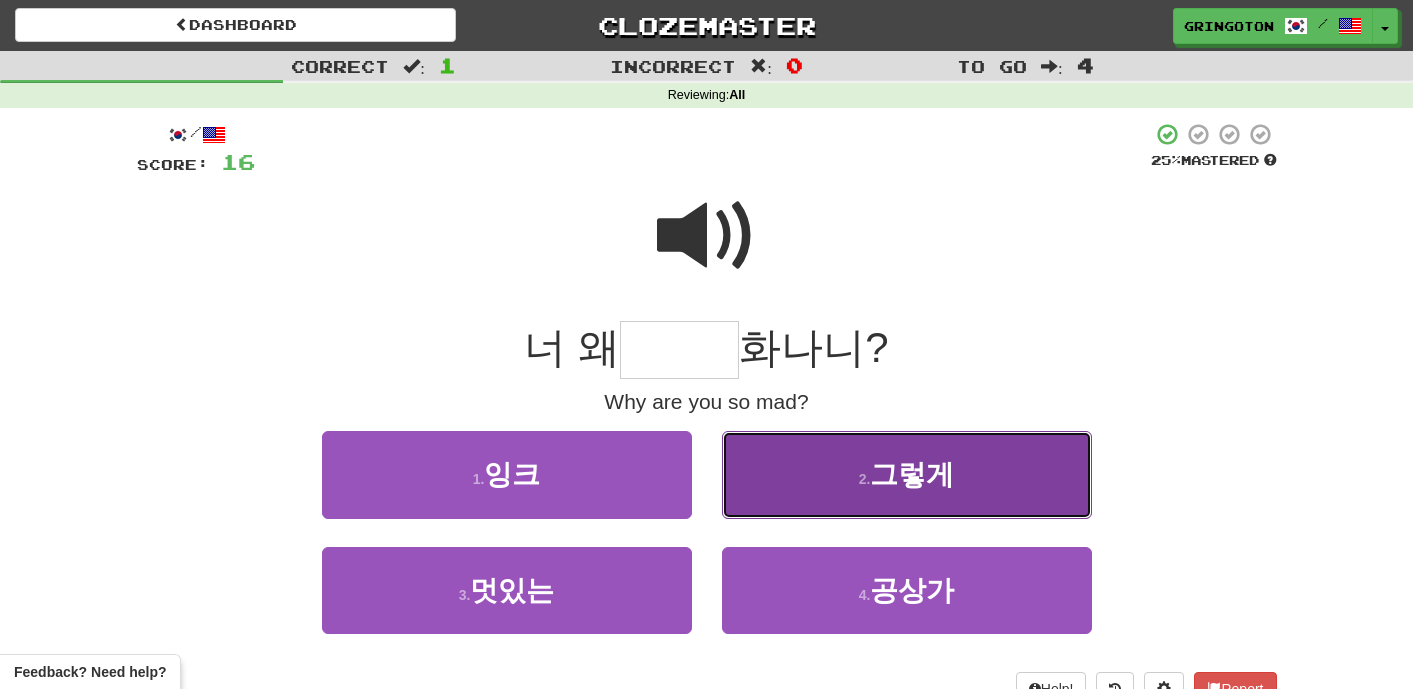 click on "2 .  그렇게" at bounding box center (907, 474) 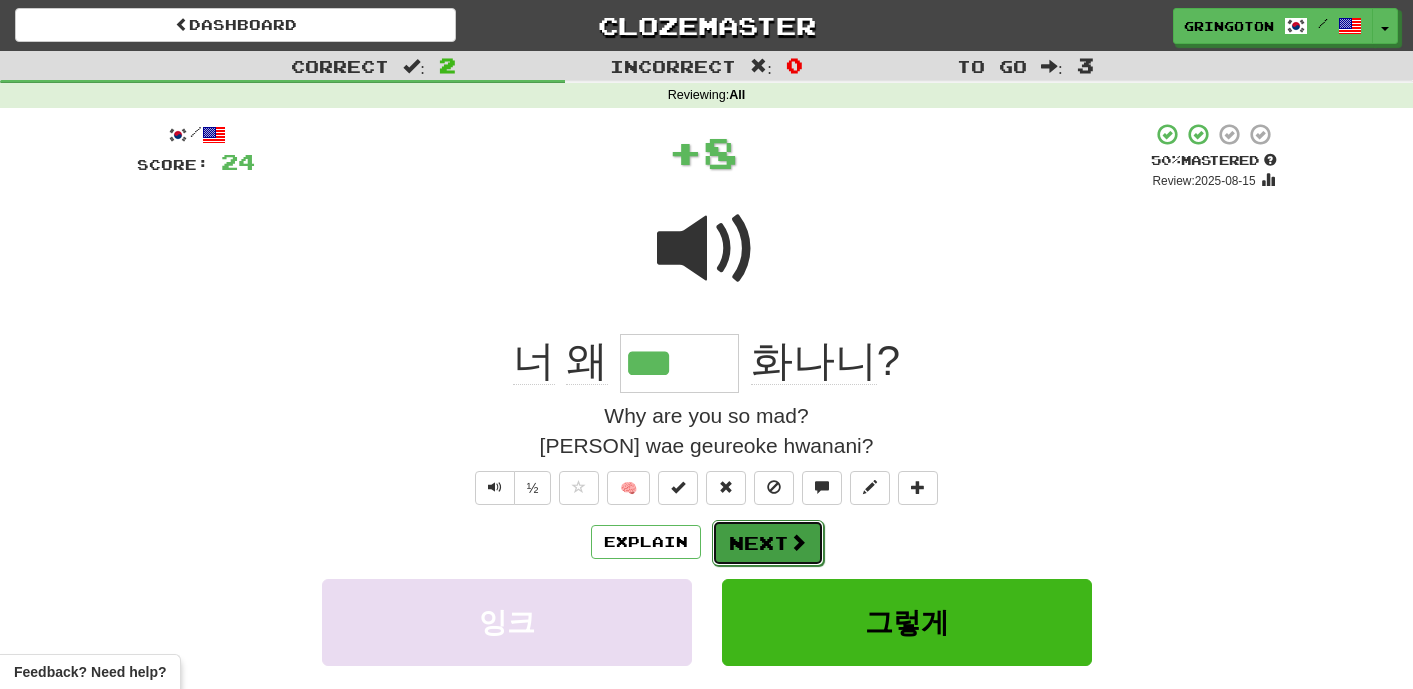 click on "Next" at bounding box center [768, 543] 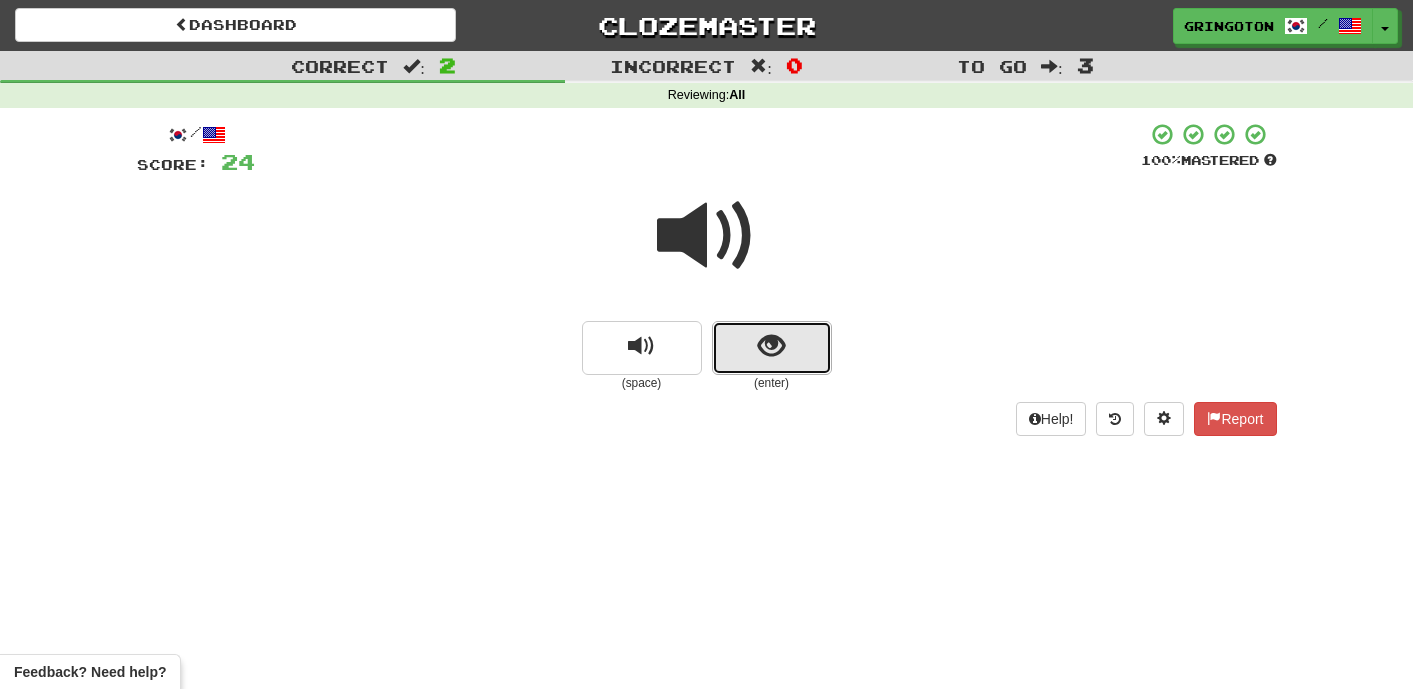 click at bounding box center (771, 346) 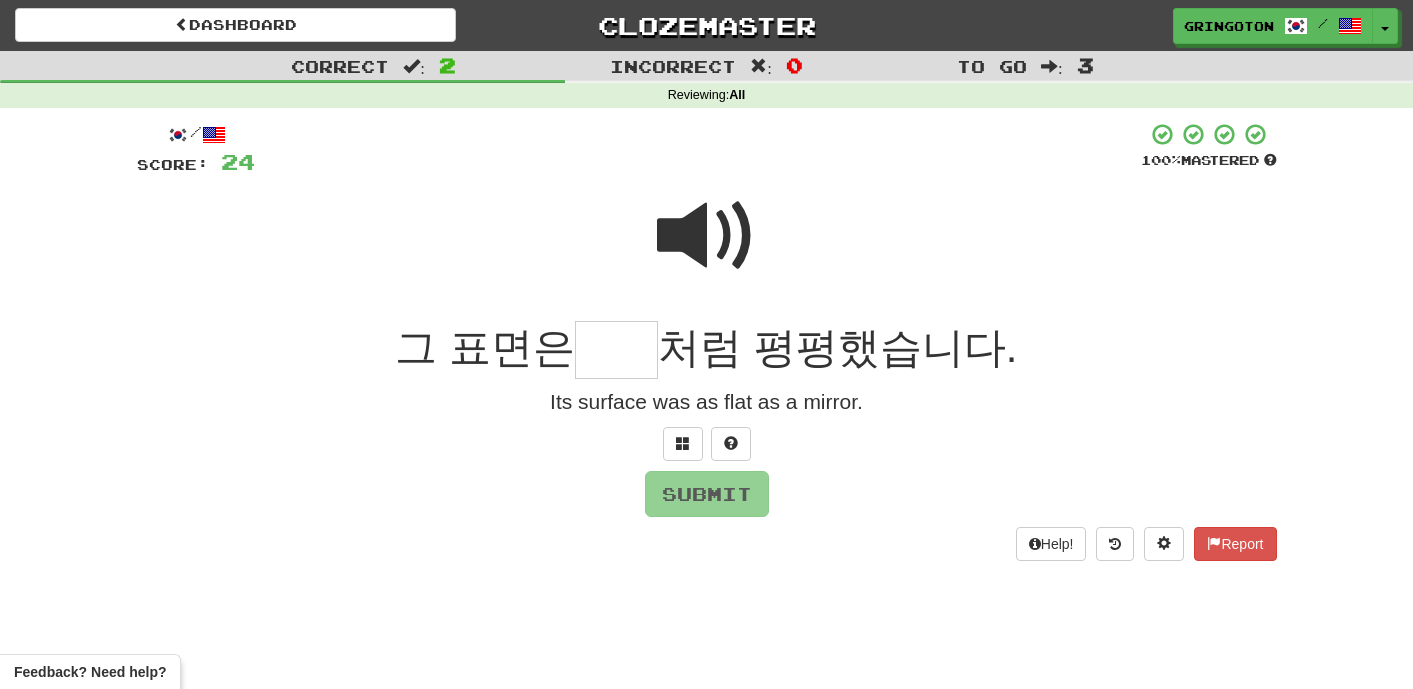 click at bounding box center (707, 236) 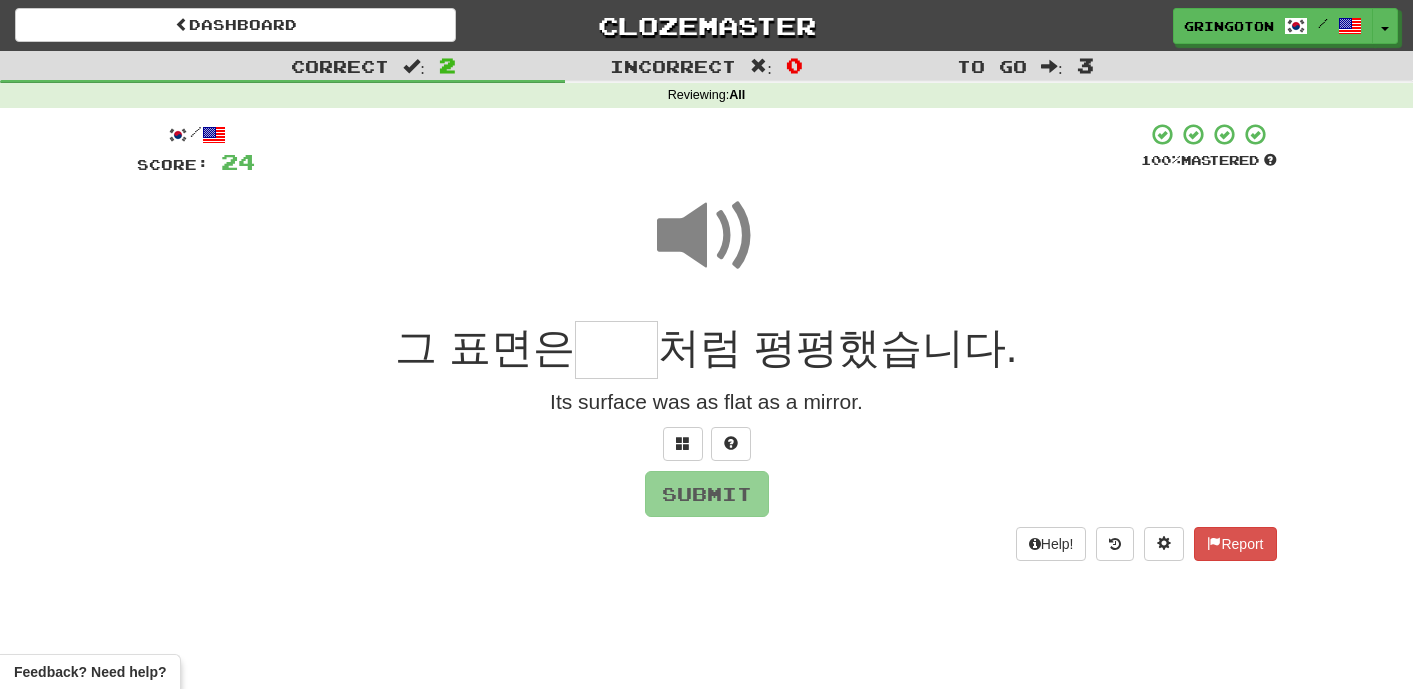 click at bounding box center [616, 350] 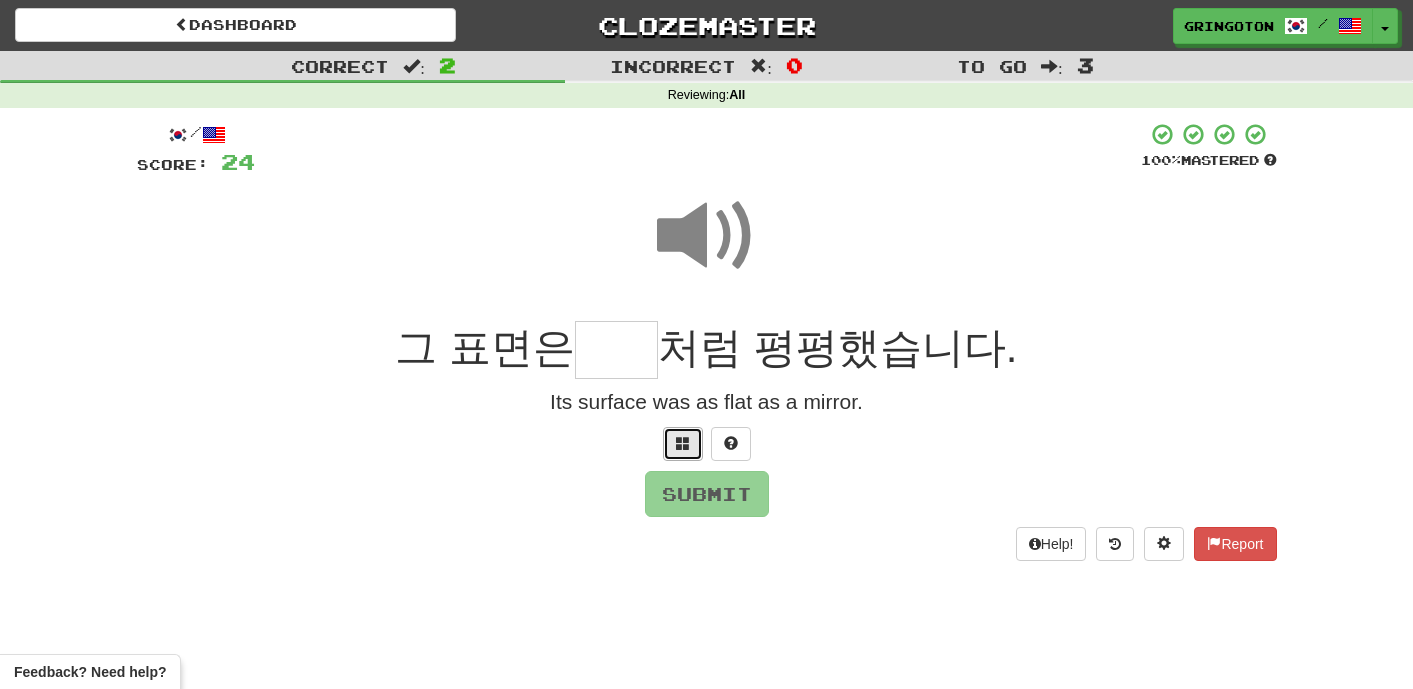click at bounding box center (683, 443) 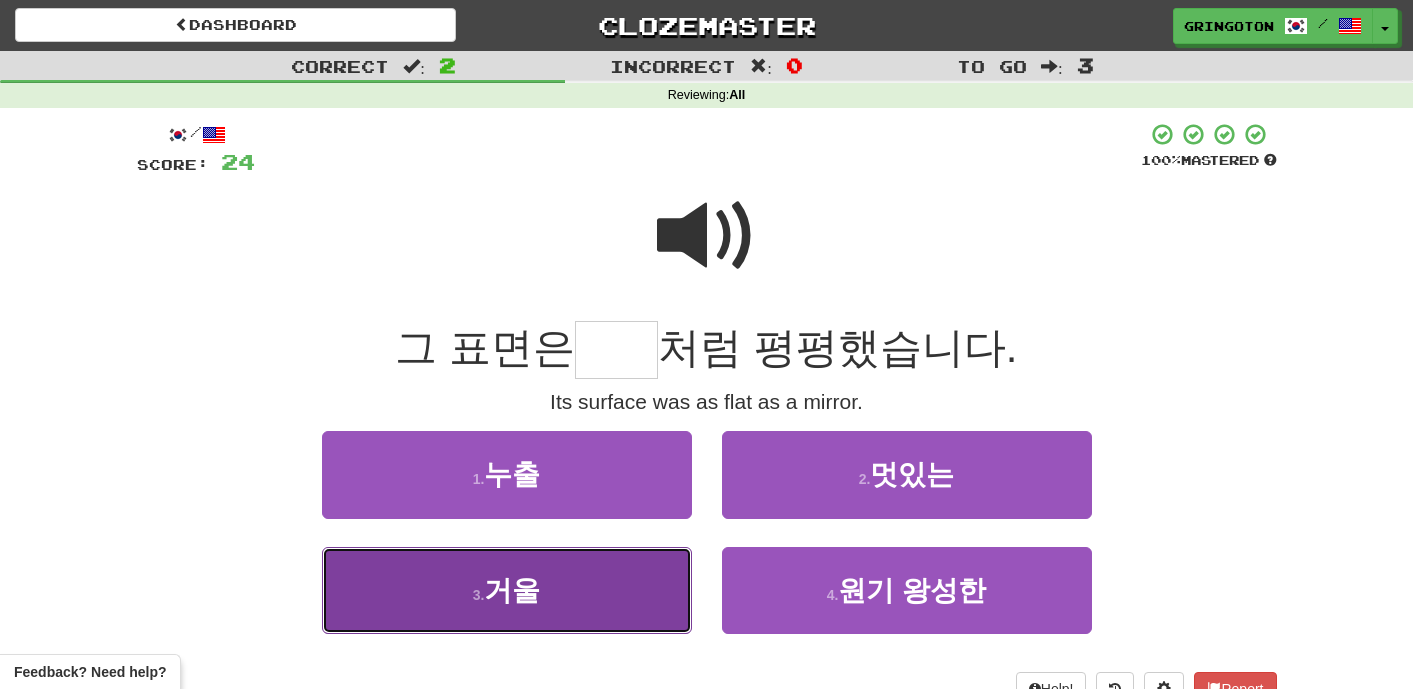 click on "3 .  거울" at bounding box center (507, 590) 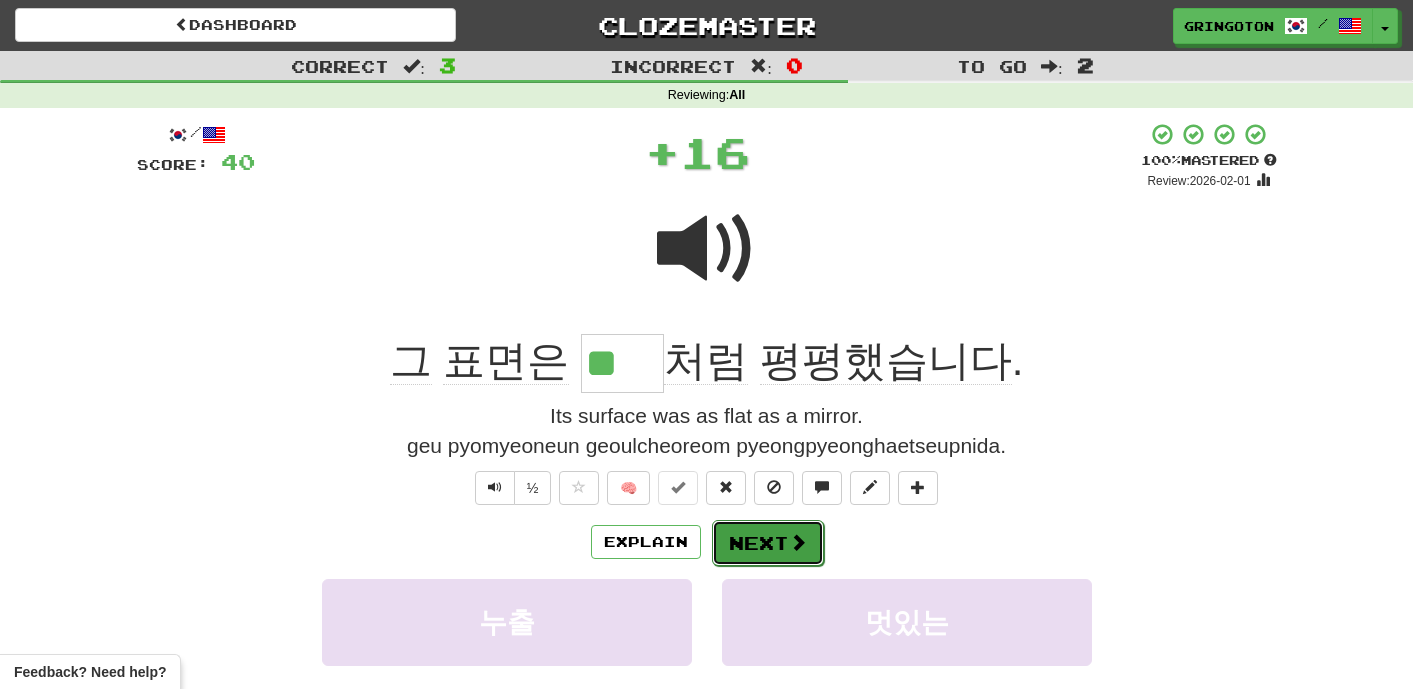 click on "Next" at bounding box center (768, 543) 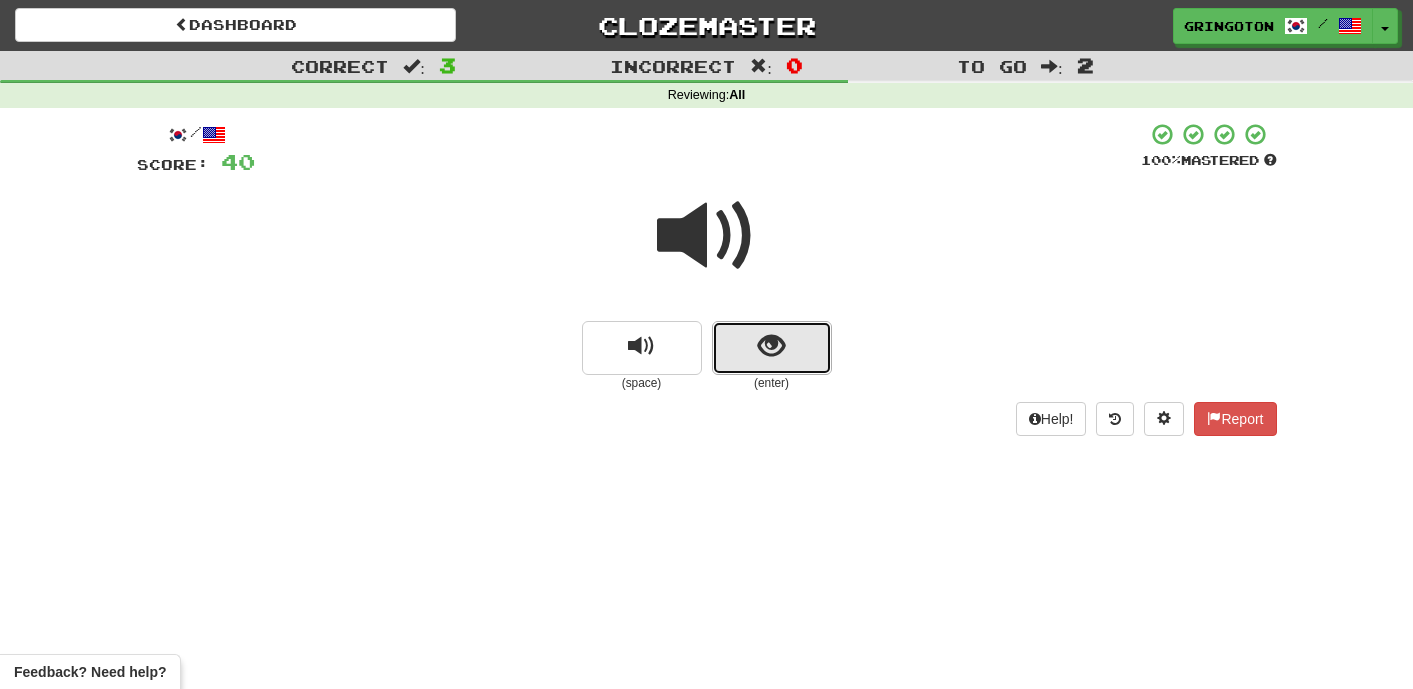 click at bounding box center [772, 348] 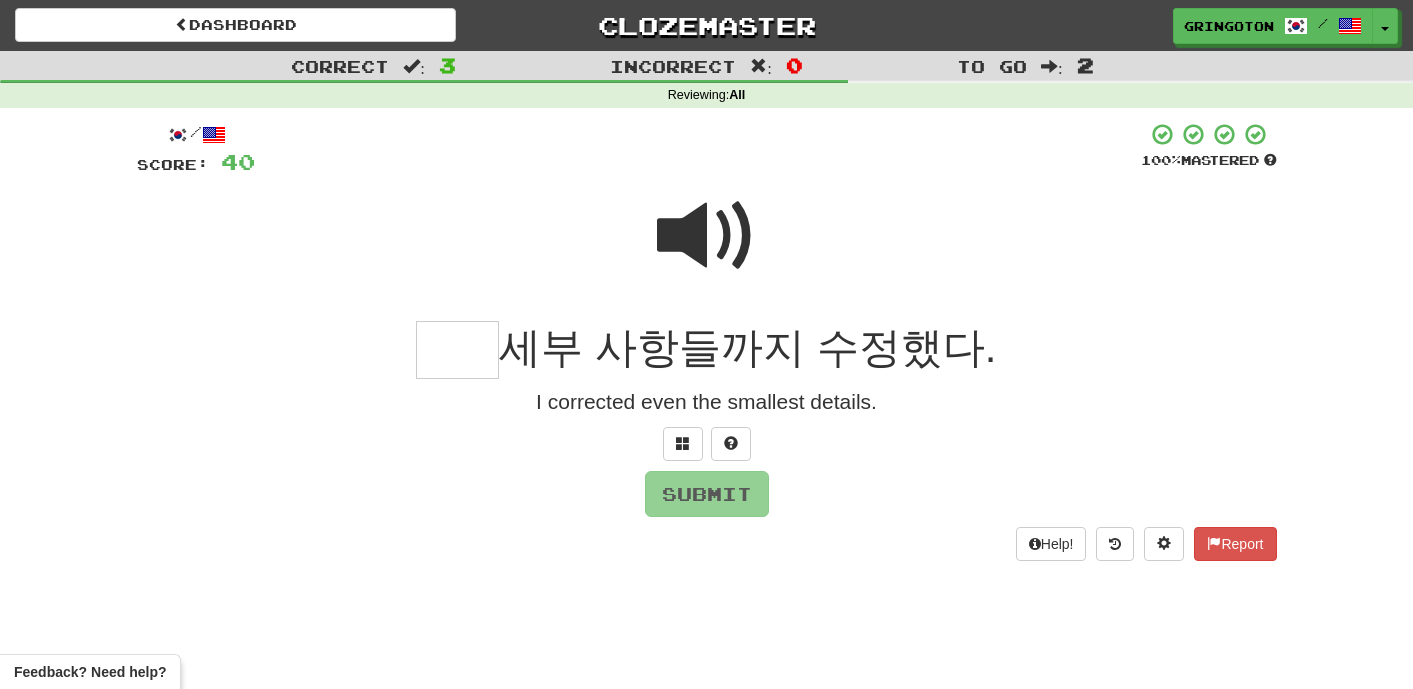 click at bounding box center (707, 236) 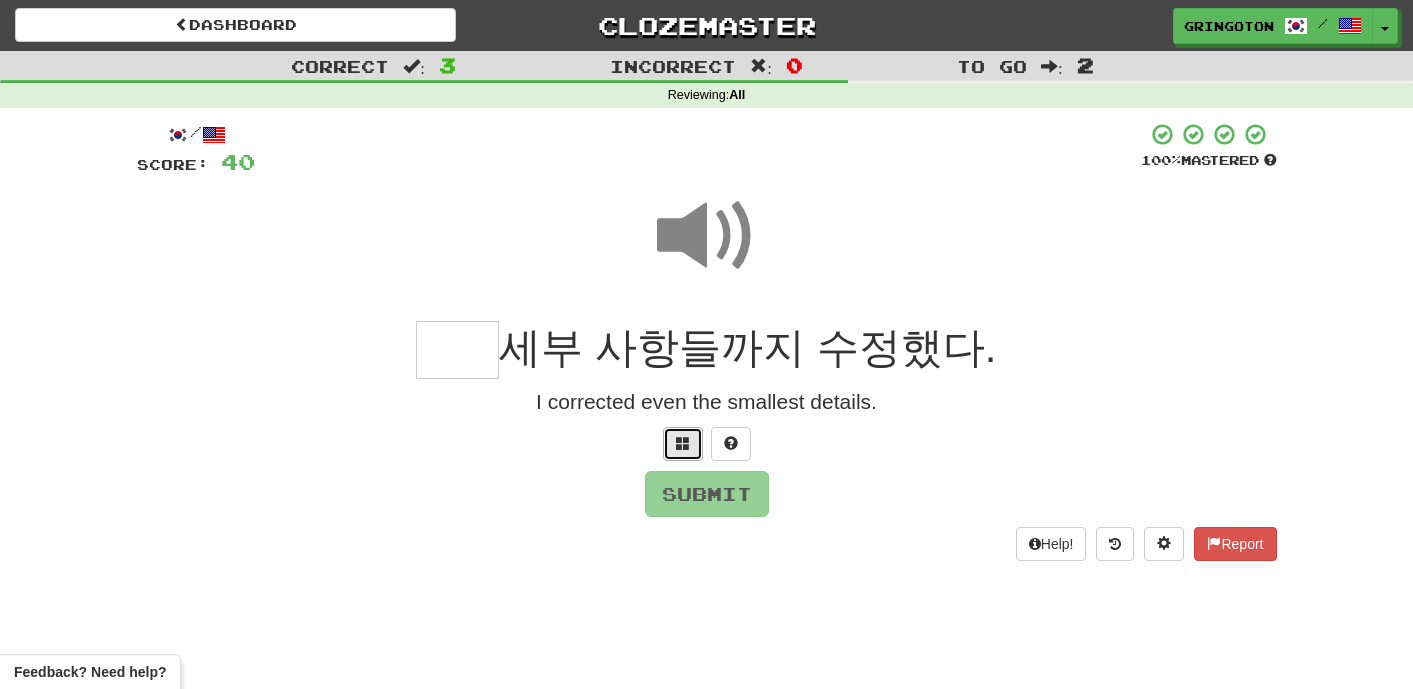 click at bounding box center [683, 443] 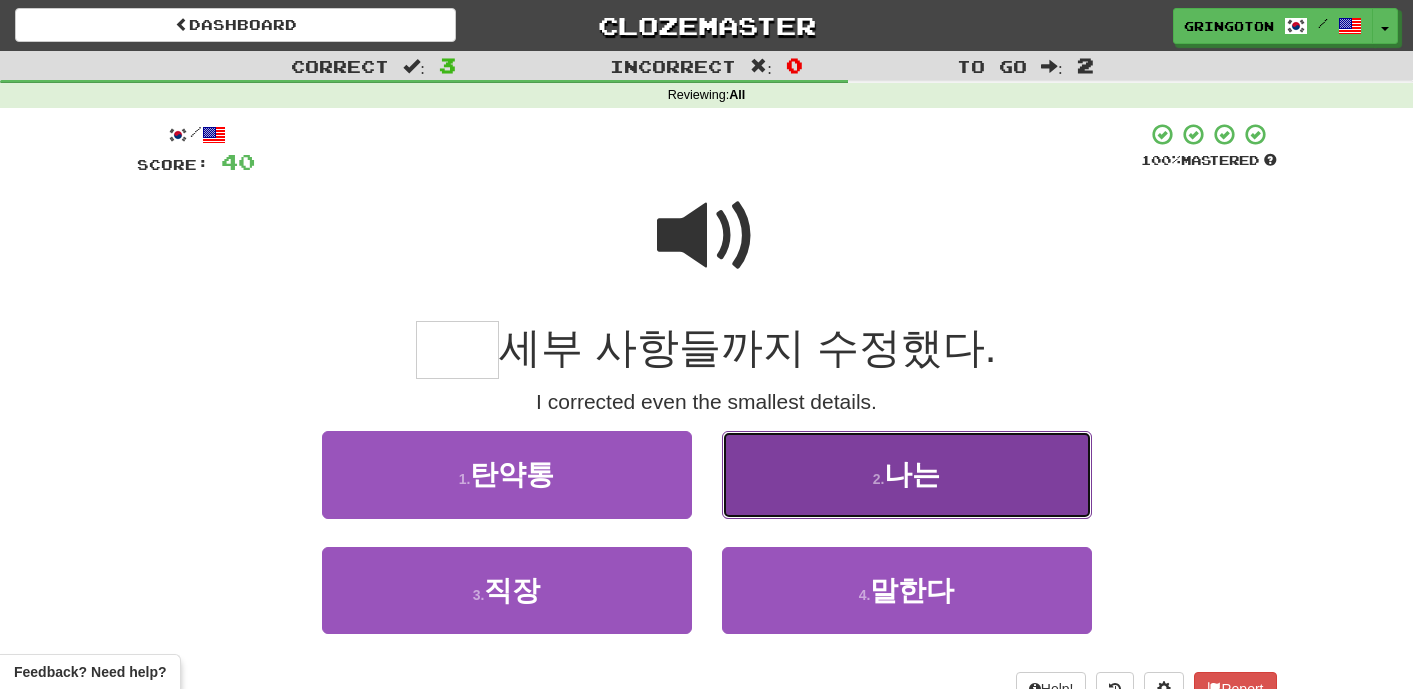 click on "2 .  나는" at bounding box center [907, 474] 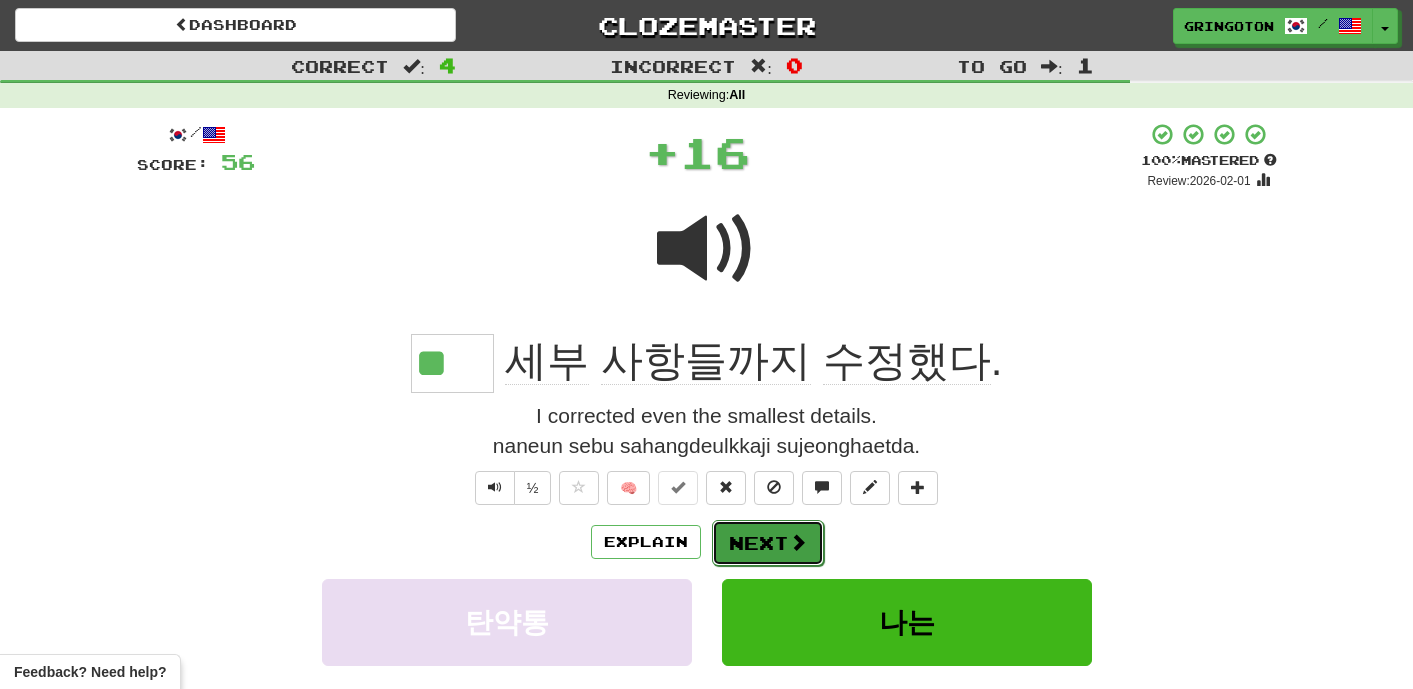 click on "Next" at bounding box center (768, 543) 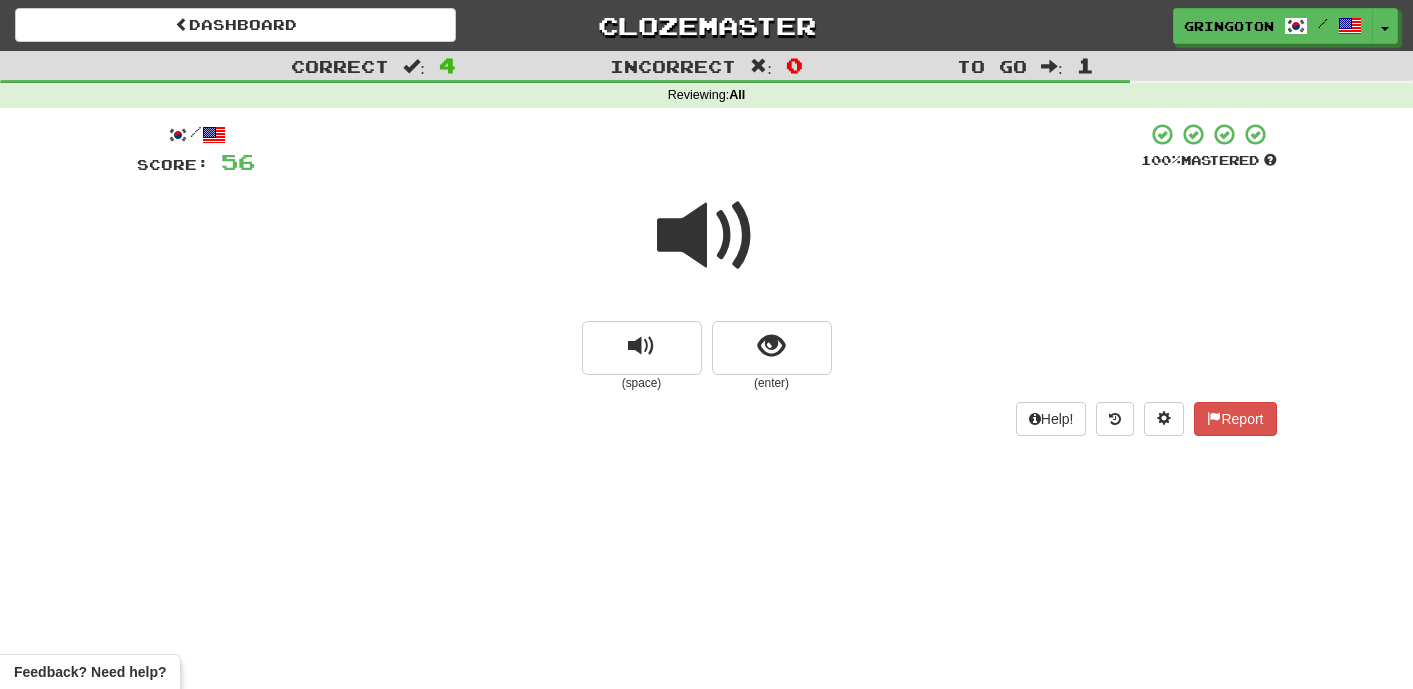 click at bounding box center (707, 236) 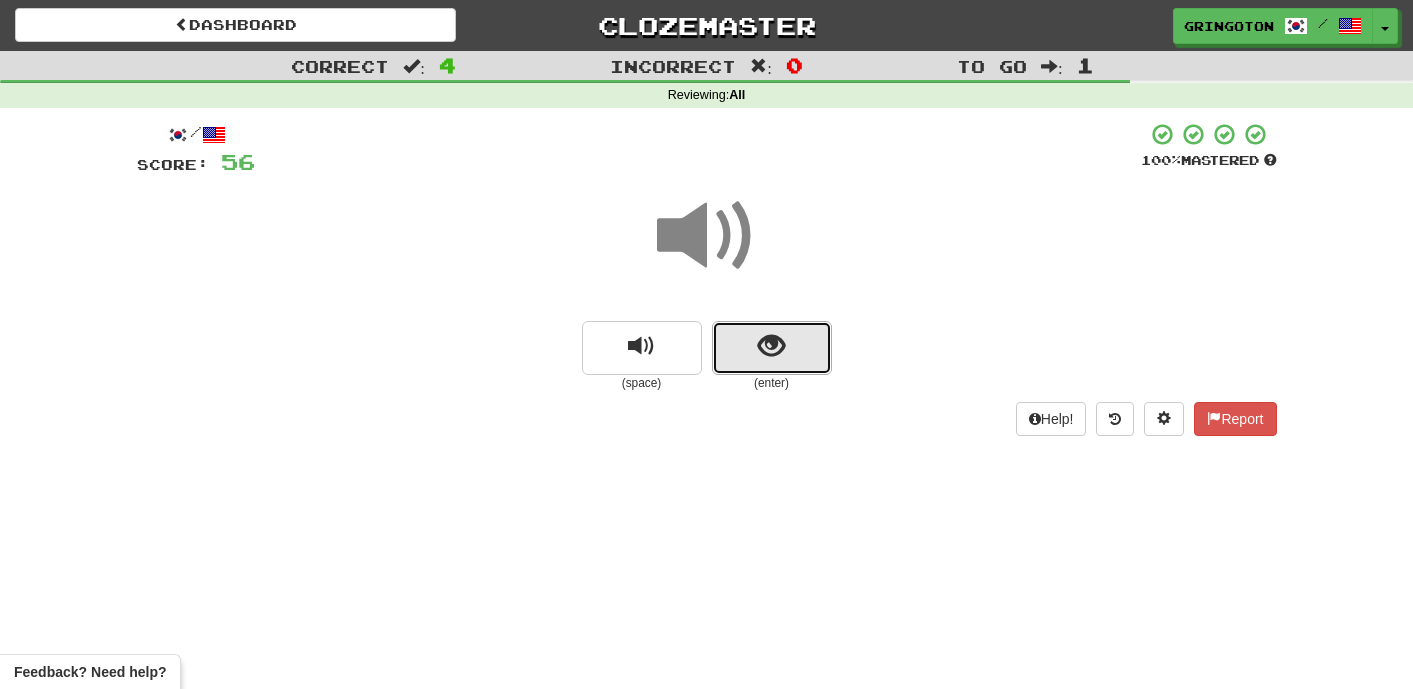 click at bounding box center (772, 348) 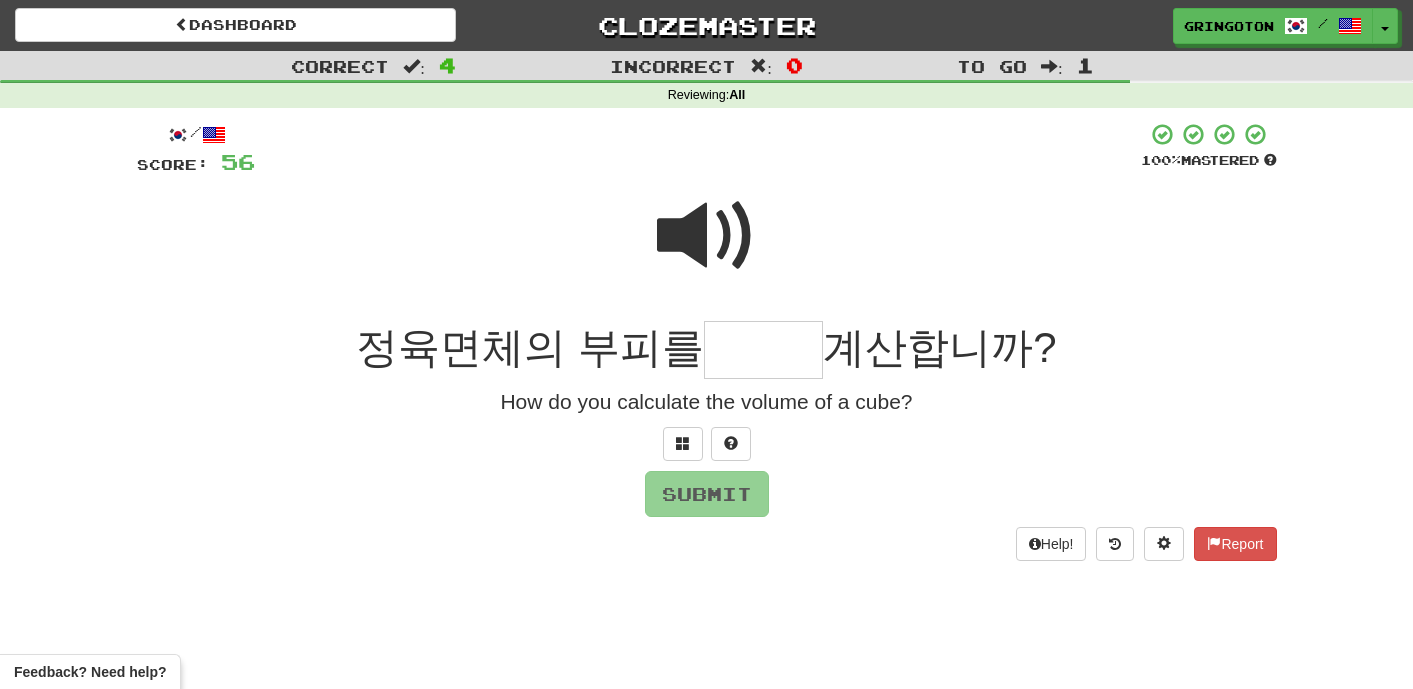 click at bounding box center [707, 236] 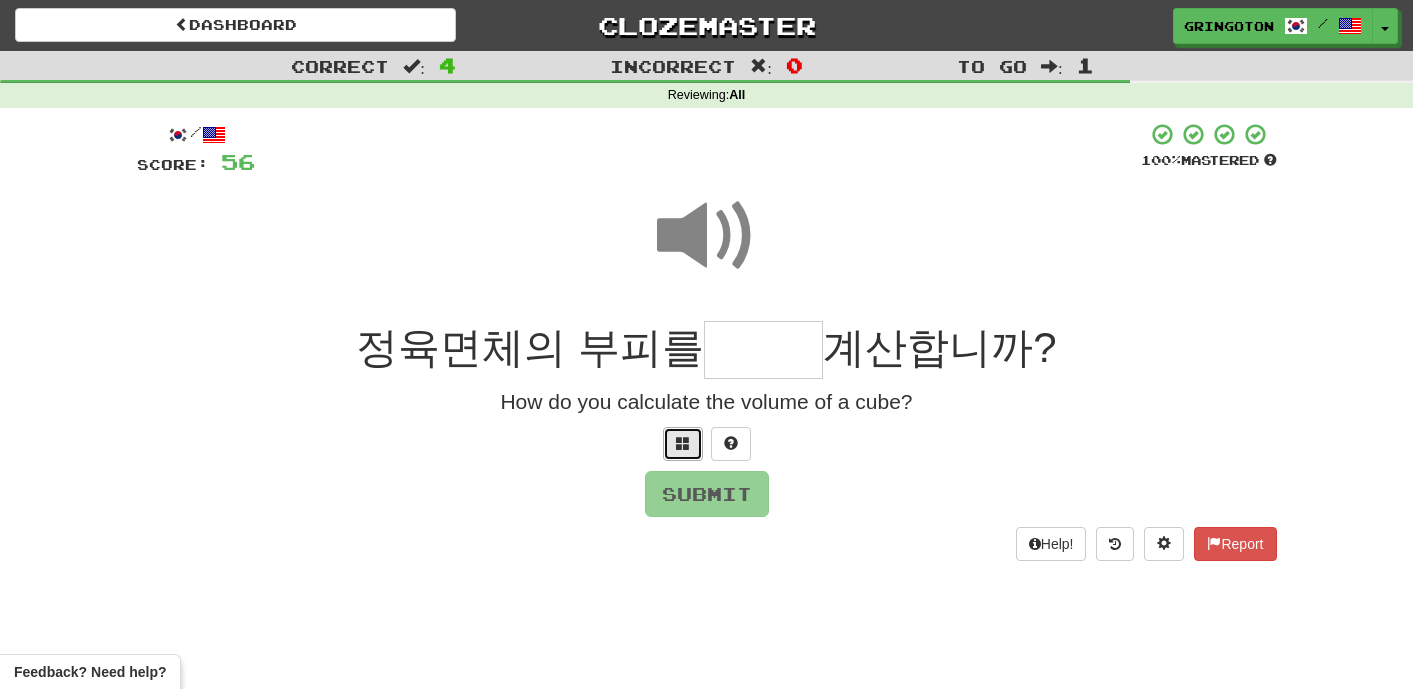 click at bounding box center (683, 443) 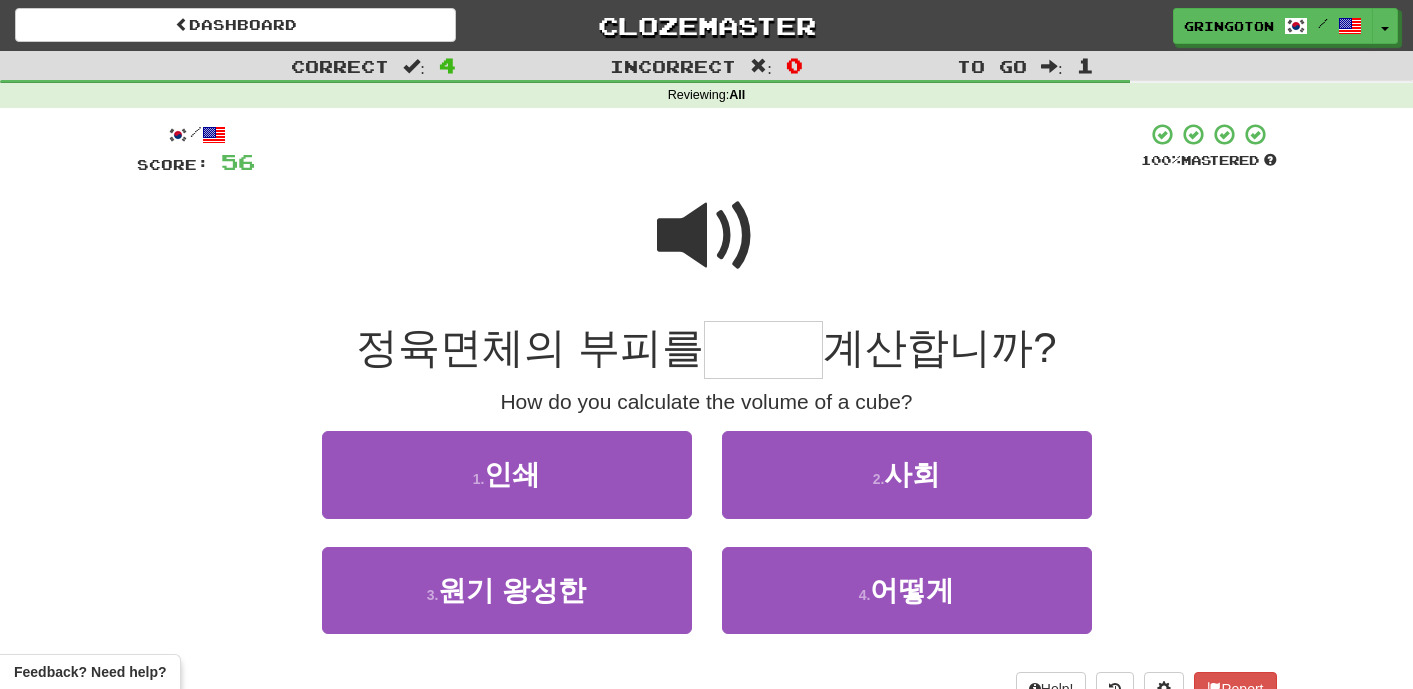 click at bounding box center [707, 236] 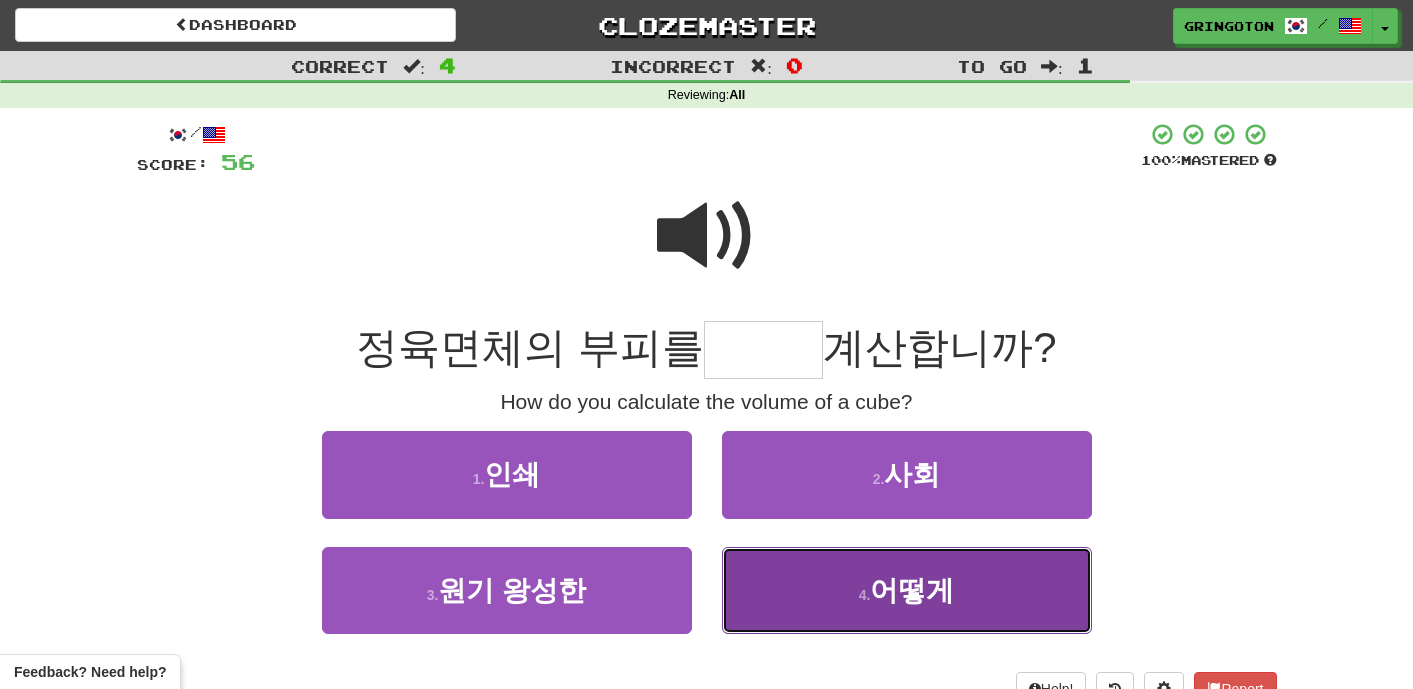 click on "4 .  어떻게" at bounding box center [907, 590] 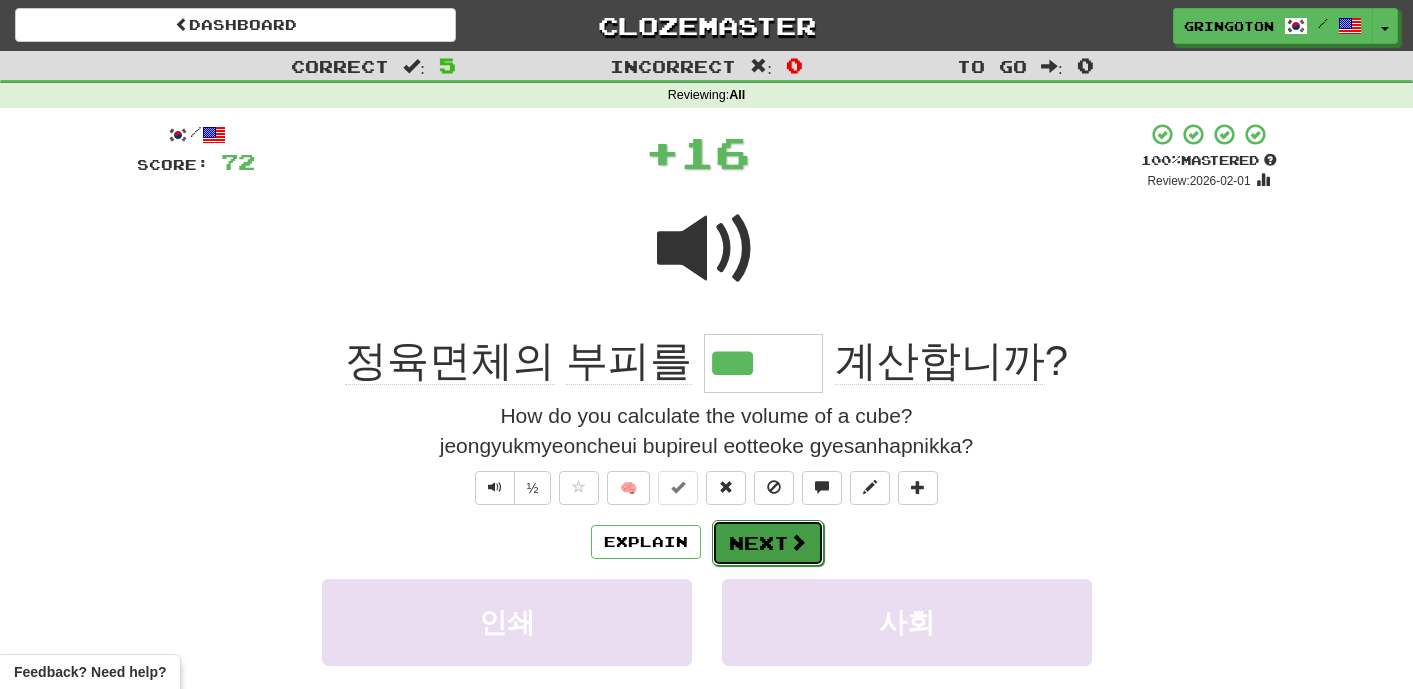 click on "Next" at bounding box center (768, 543) 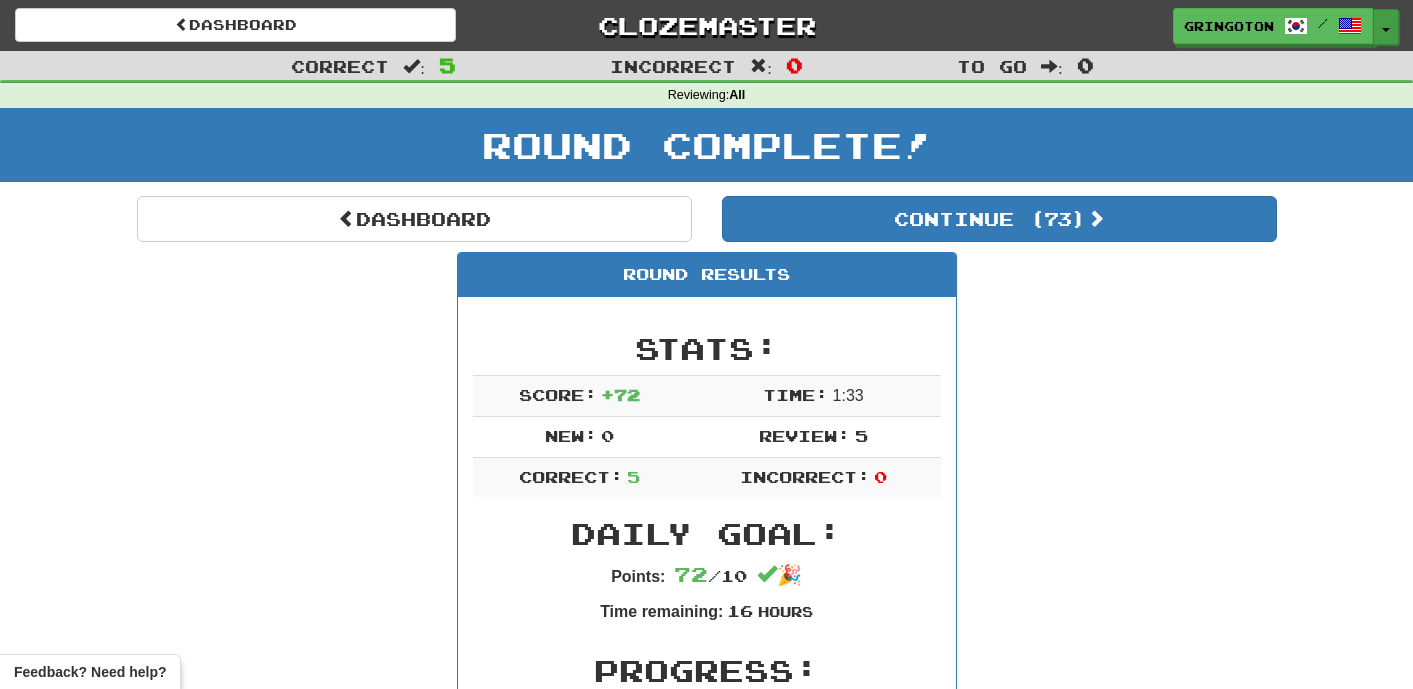 click on "Toggle Dropdown" at bounding box center [1386, 27] 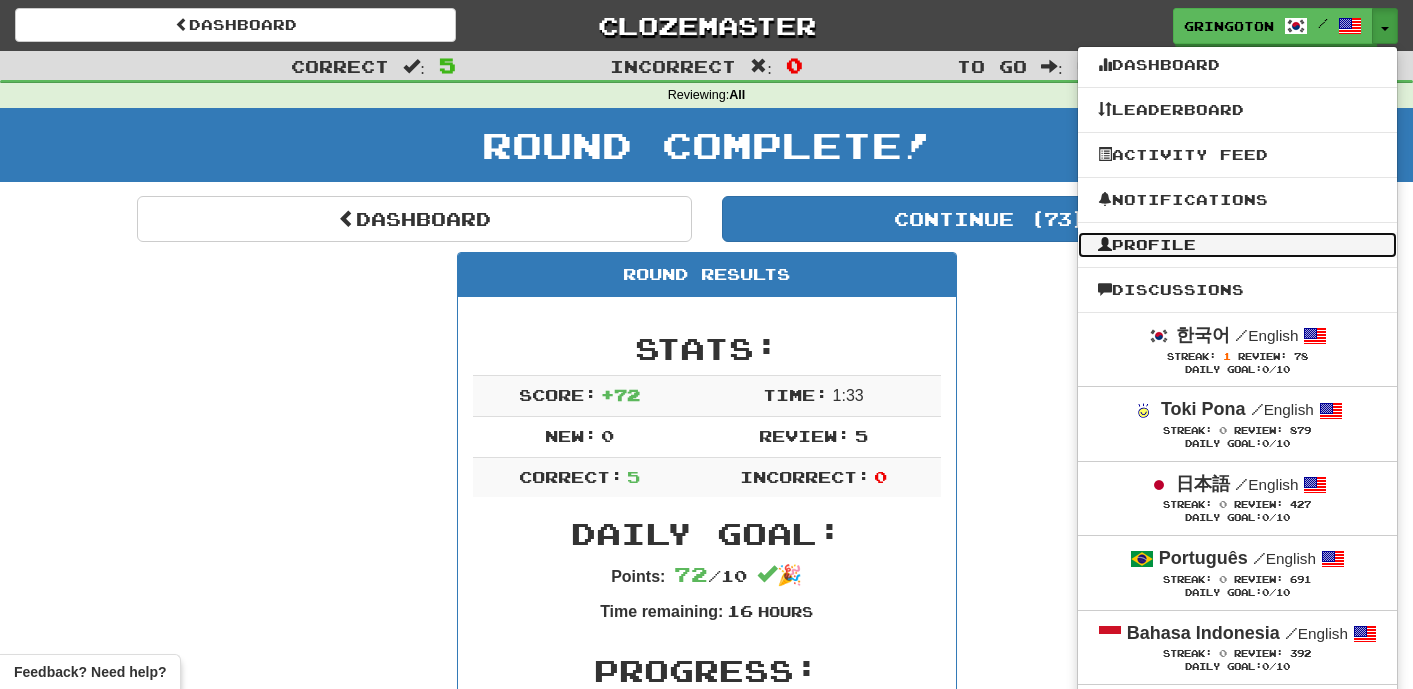 click on "Profile" at bounding box center [1237, 245] 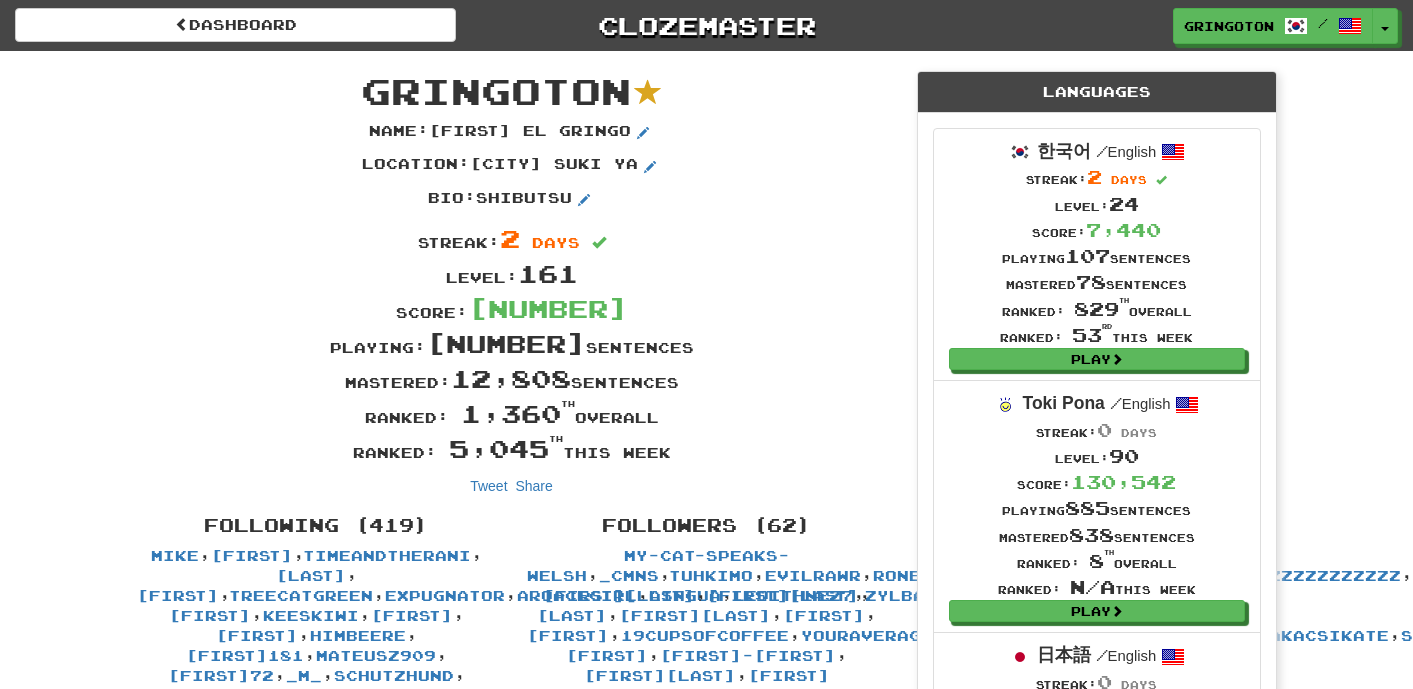 scroll, scrollTop: 0, scrollLeft: 0, axis: both 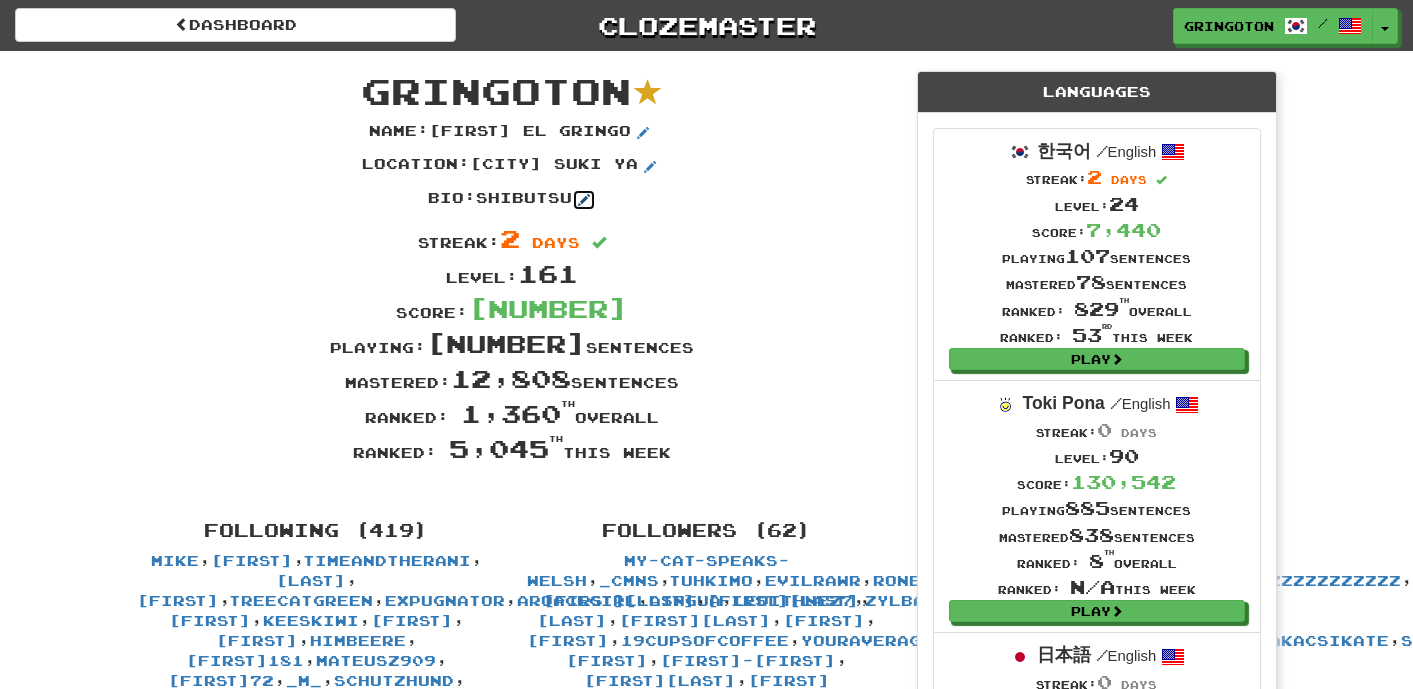 click at bounding box center (584, 200) 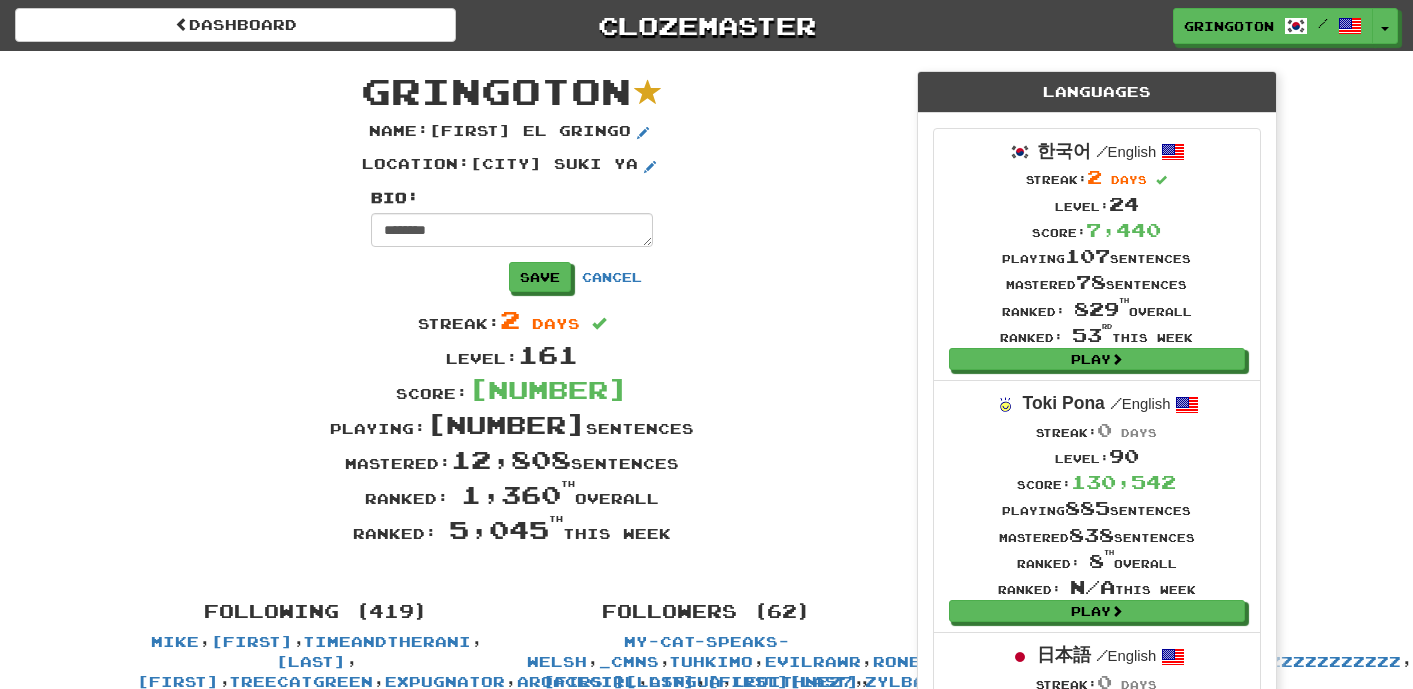 drag, startPoint x: 510, startPoint y: 229, endPoint x: 358, endPoint y: 226, distance: 152.0296 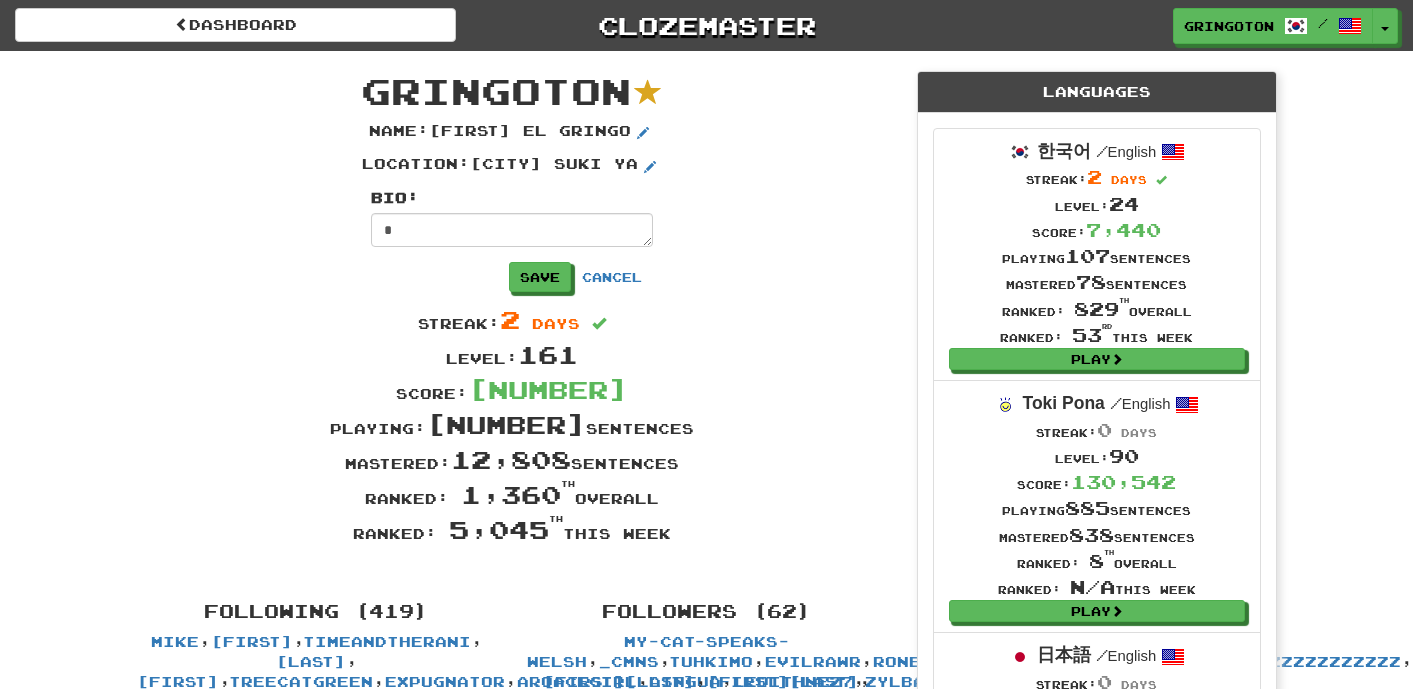 type on "*" 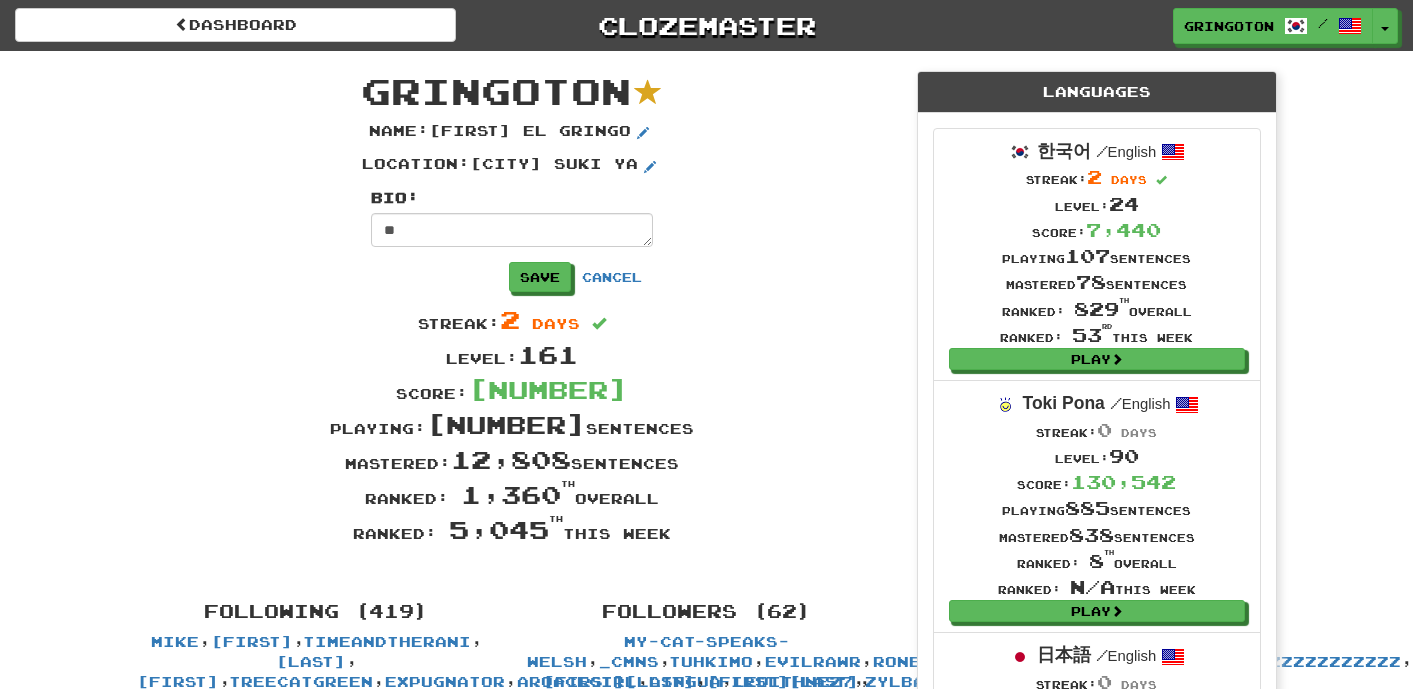 type on "*" 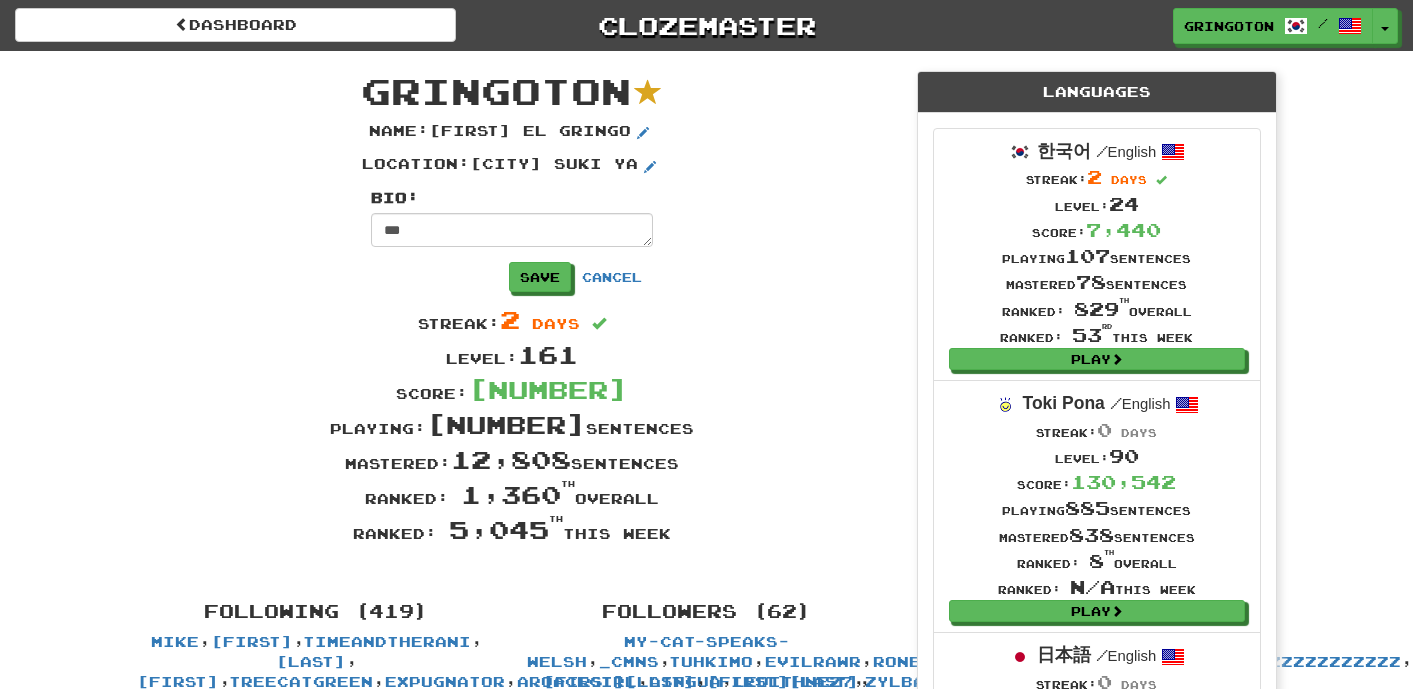 type on "*" 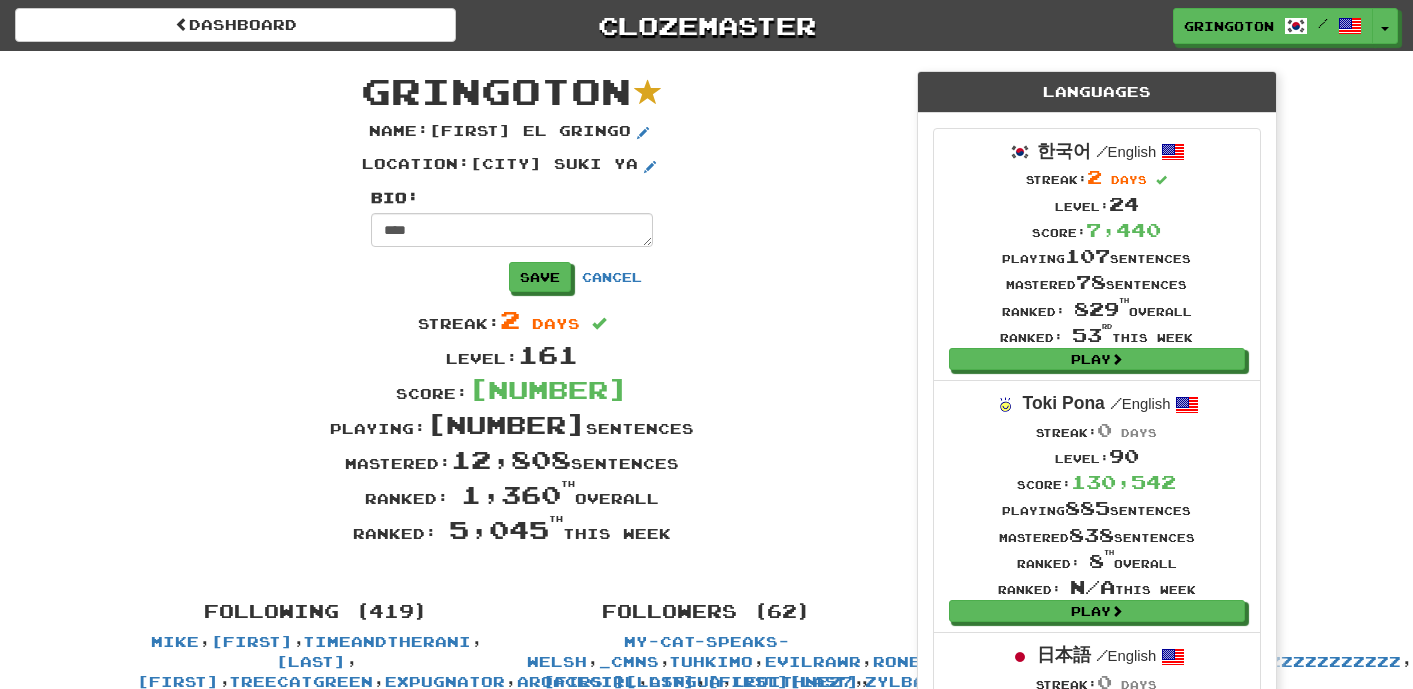 type on "*" 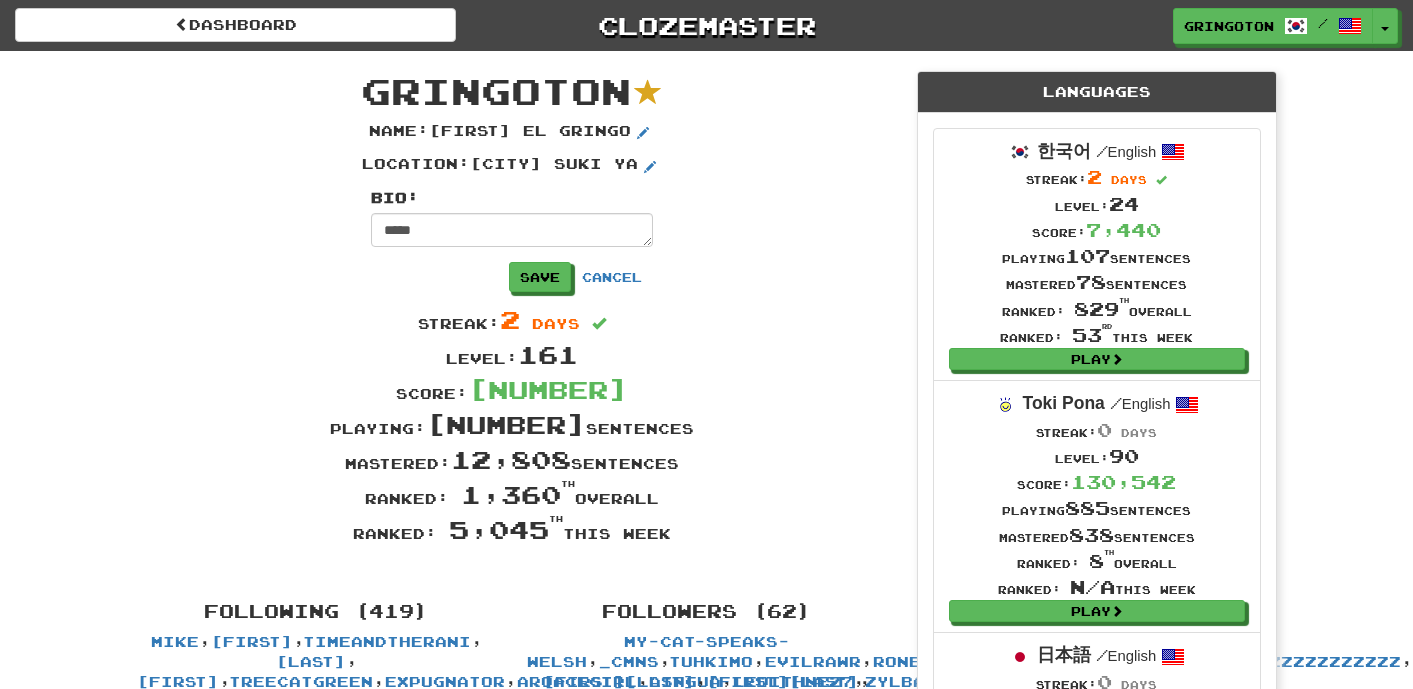 type on "*" 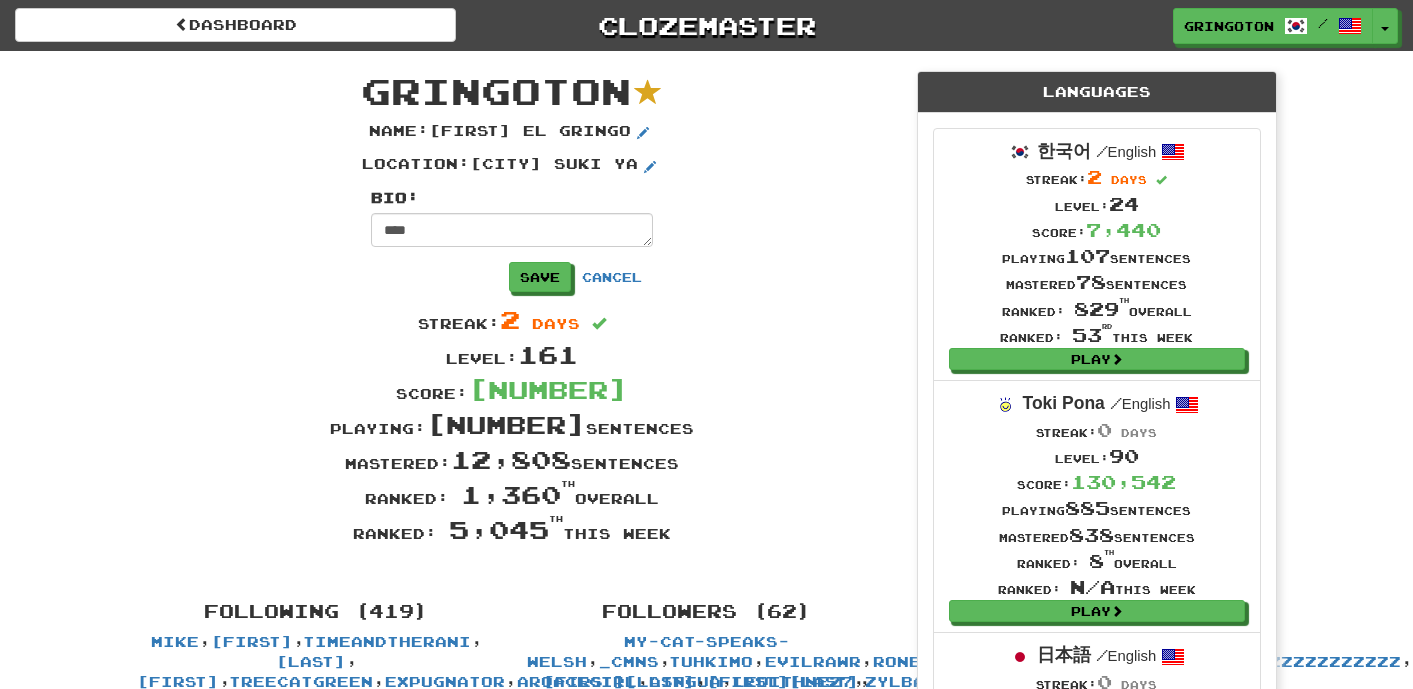 type on "*" 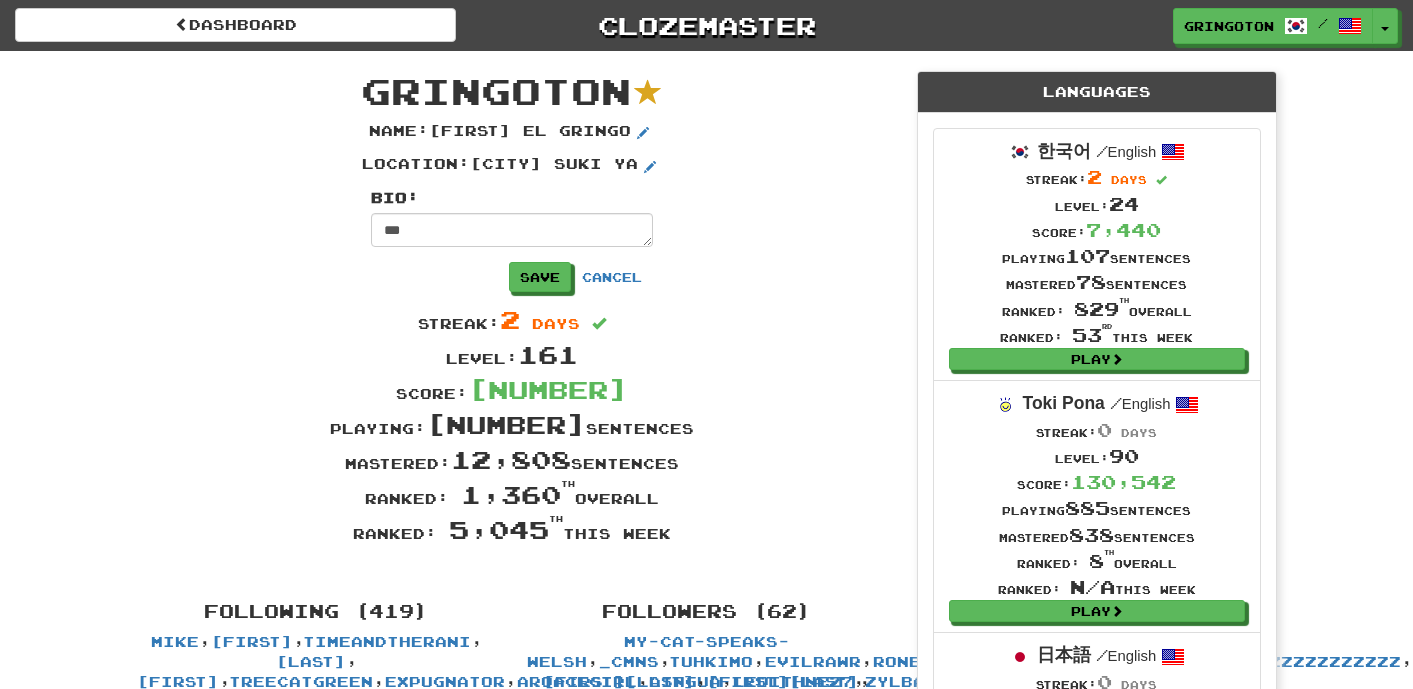 type on "*" 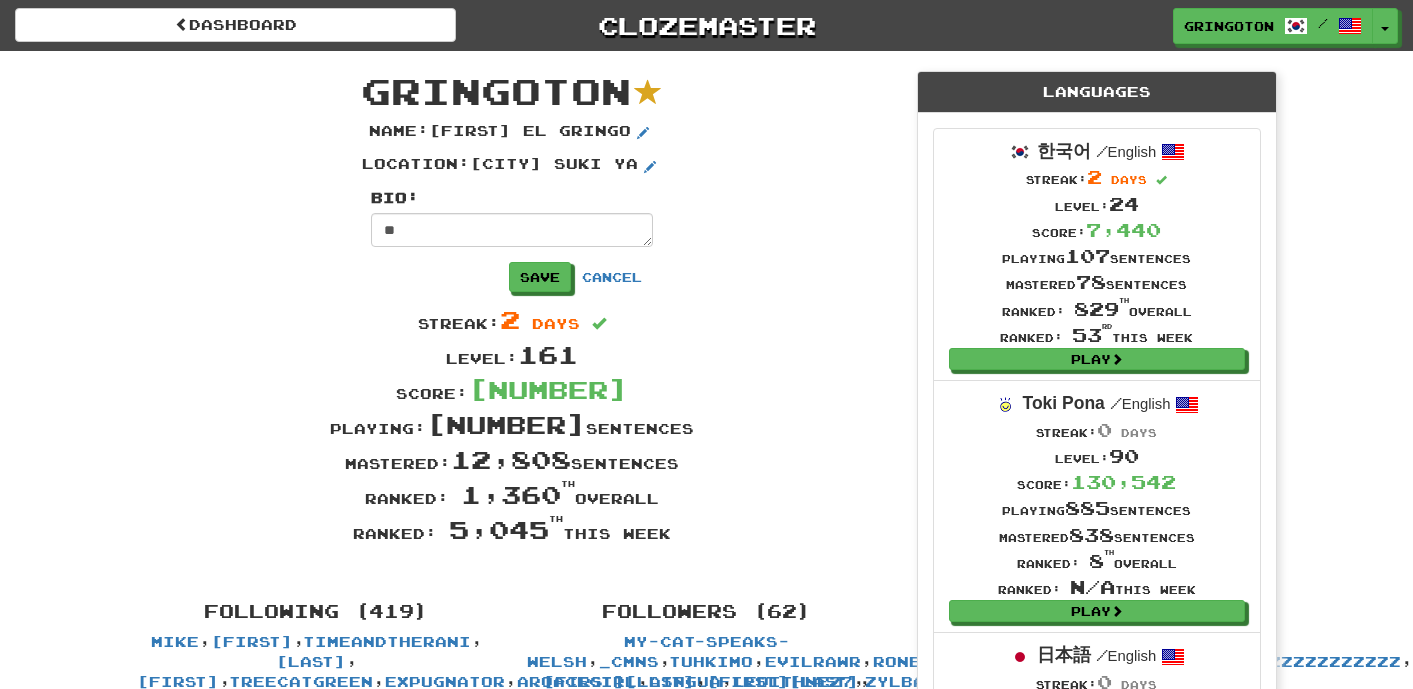 type on "*" 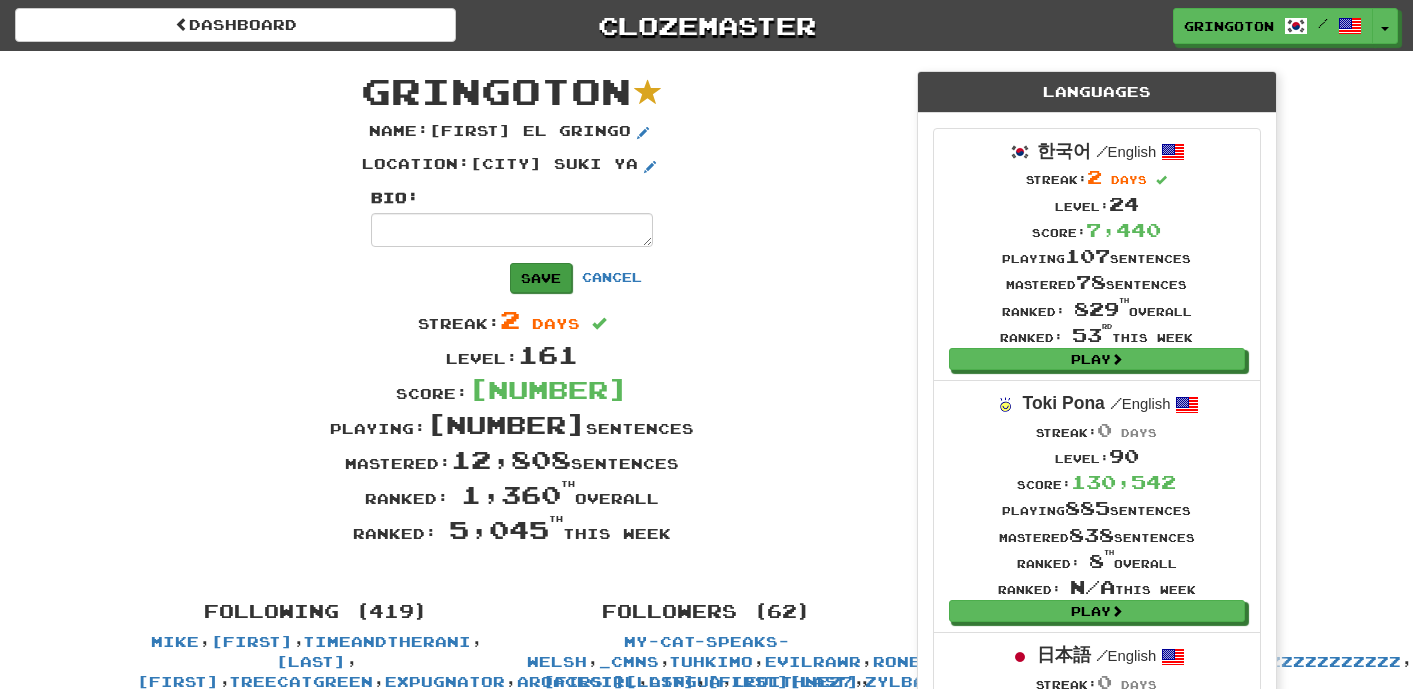 type 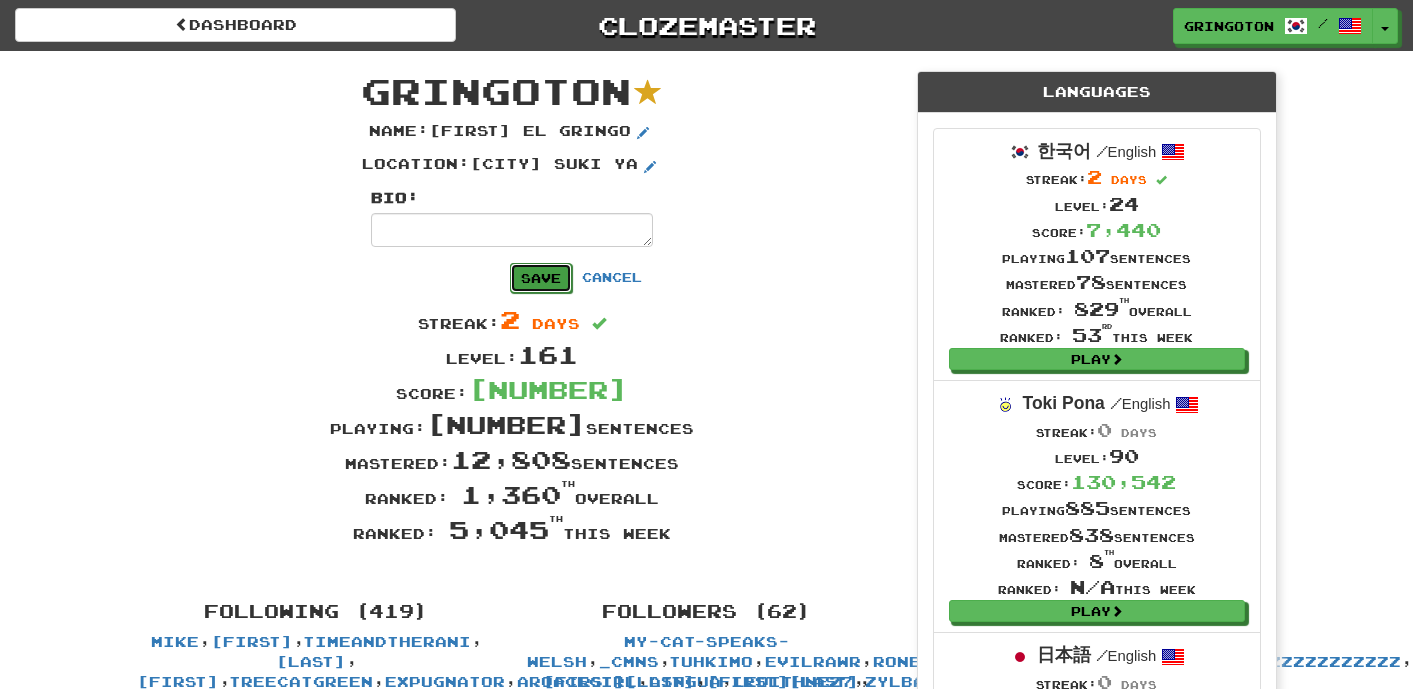 click on "Save" at bounding box center [541, 278] 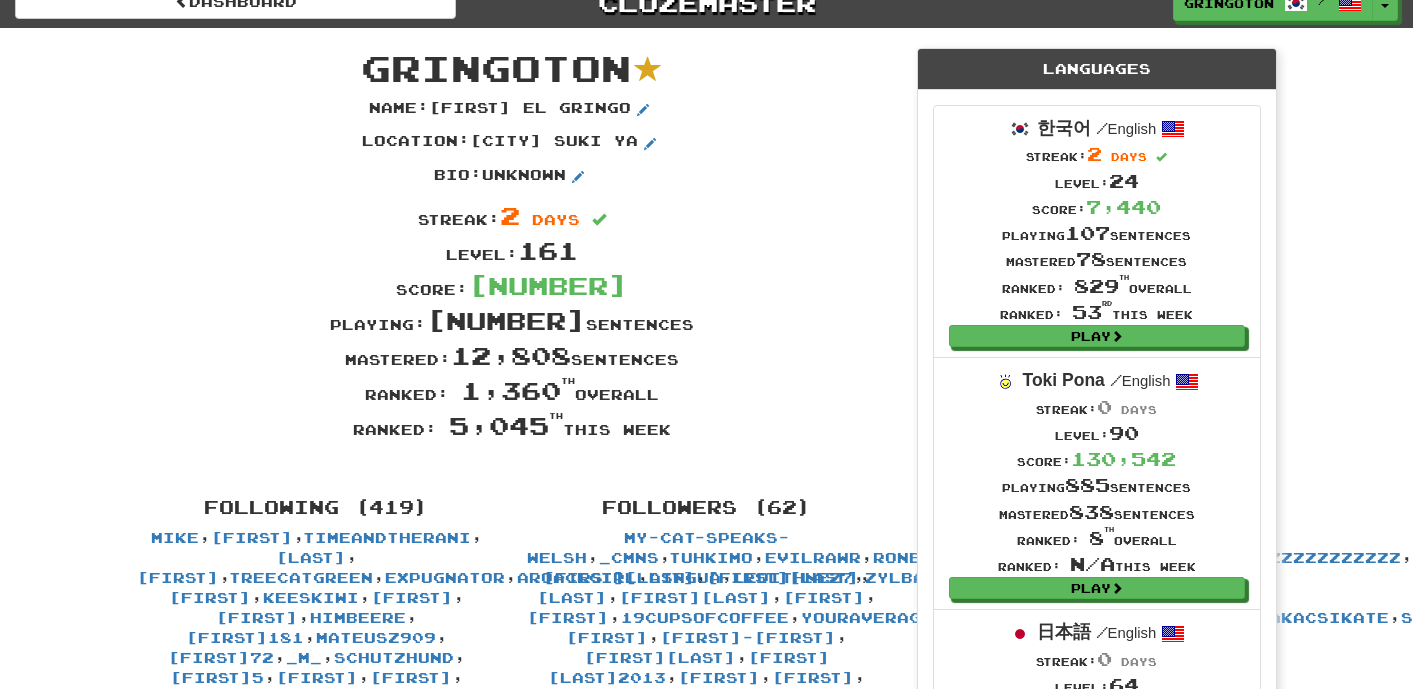 scroll, scrollTop: 0, scrollLeft: 0, axis: both 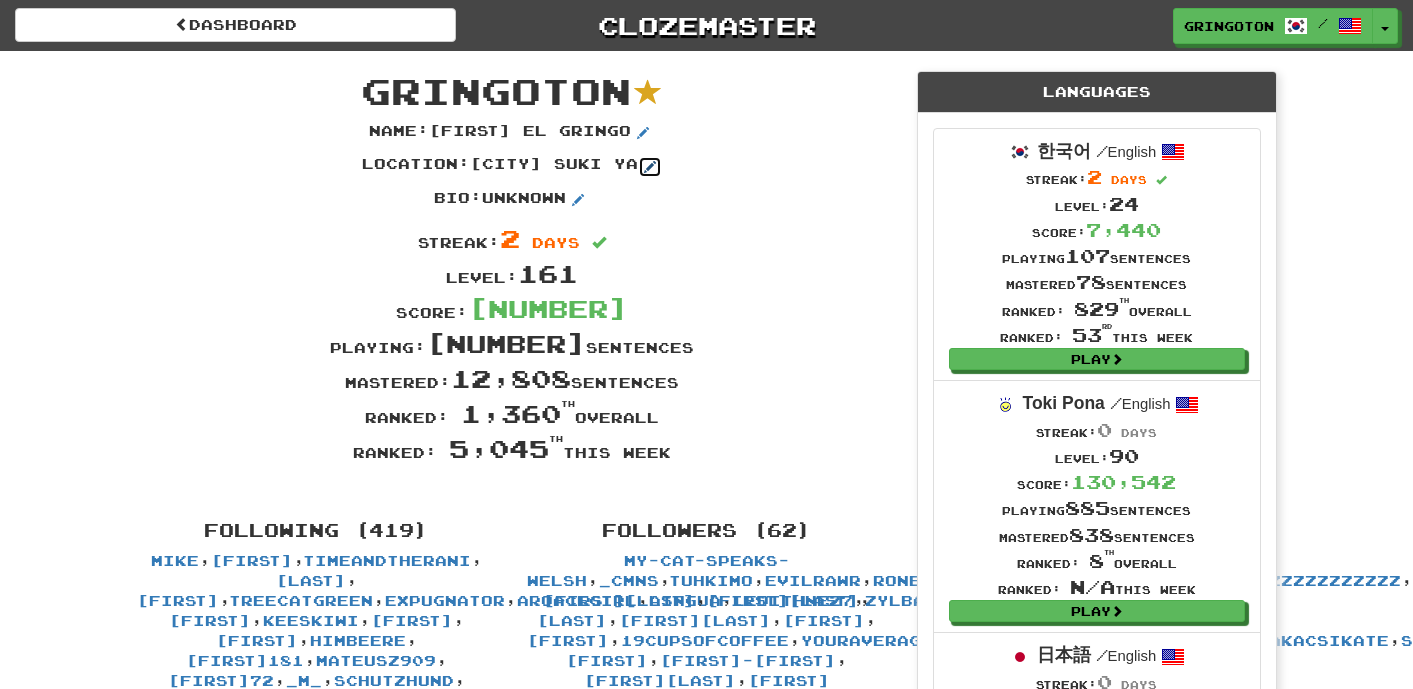click at bounding box center [650, 167] 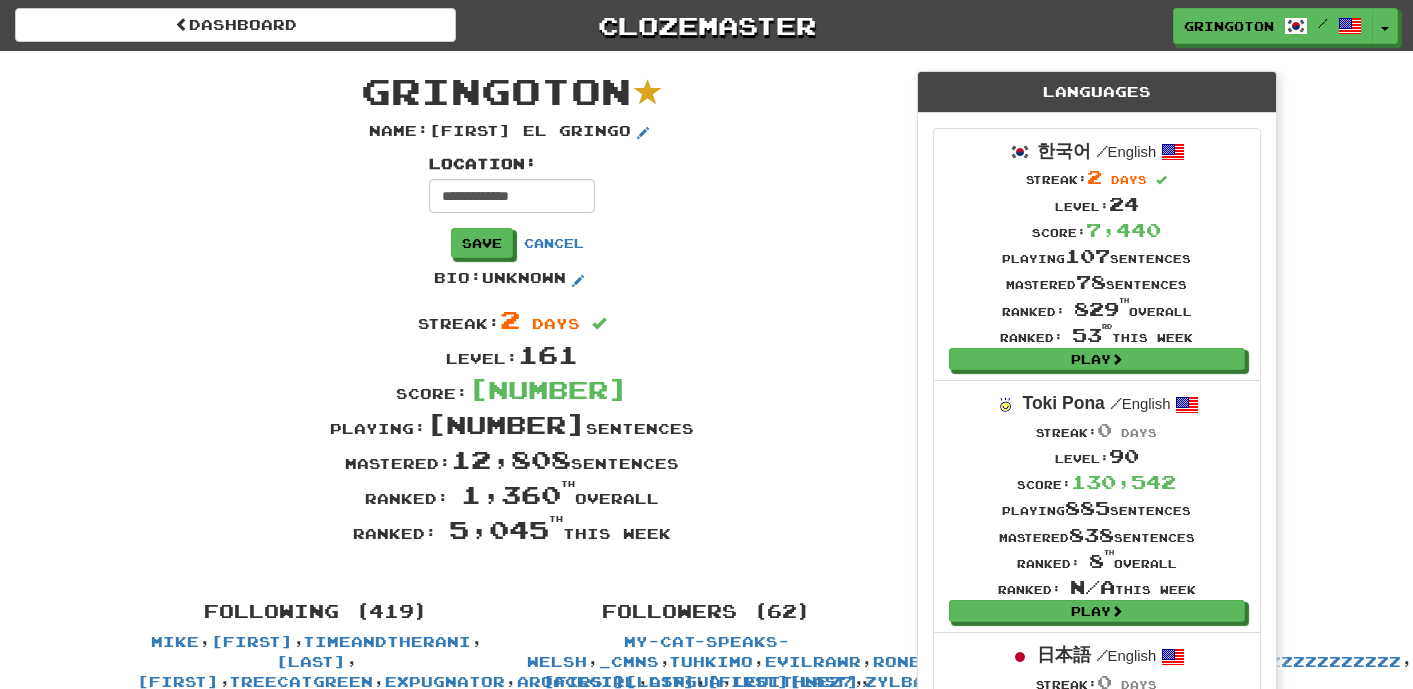 drag, startPoint x: 557, startPoint y: 191, endPoint x: 313, endPoint y: 143, distance: 248.6765 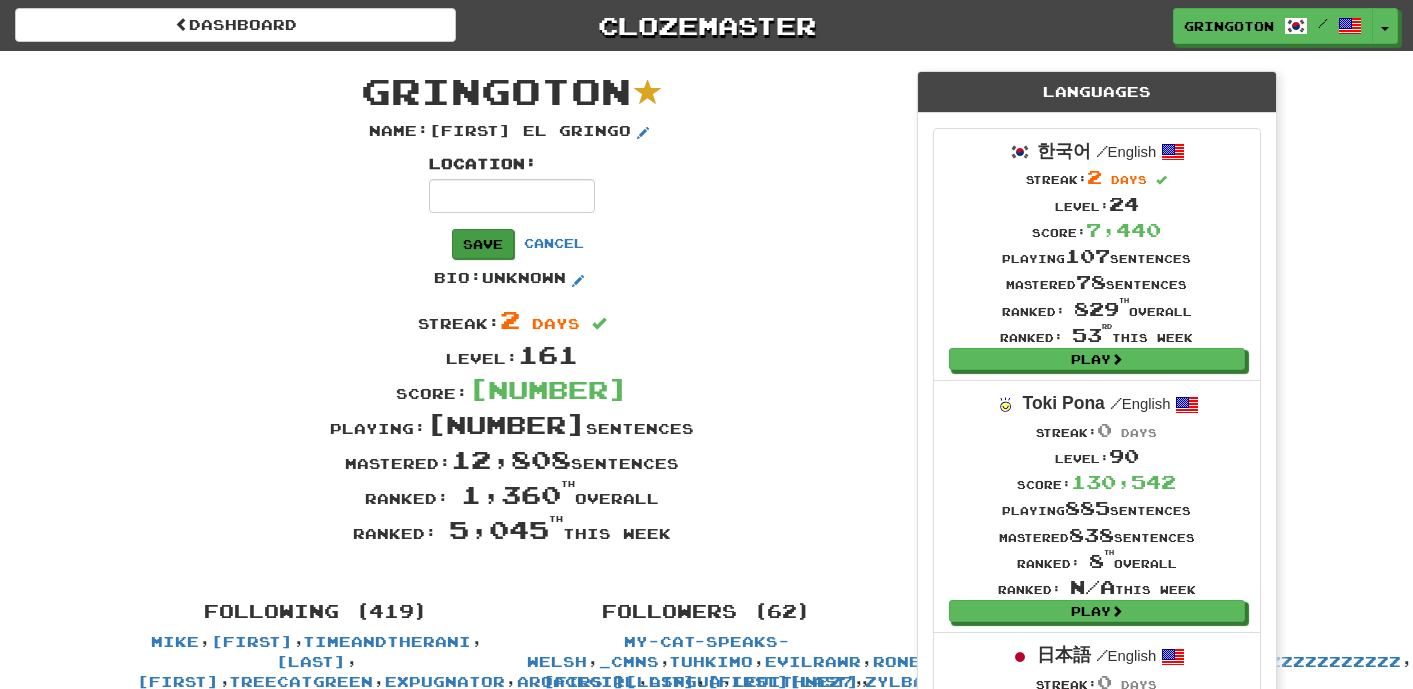 type 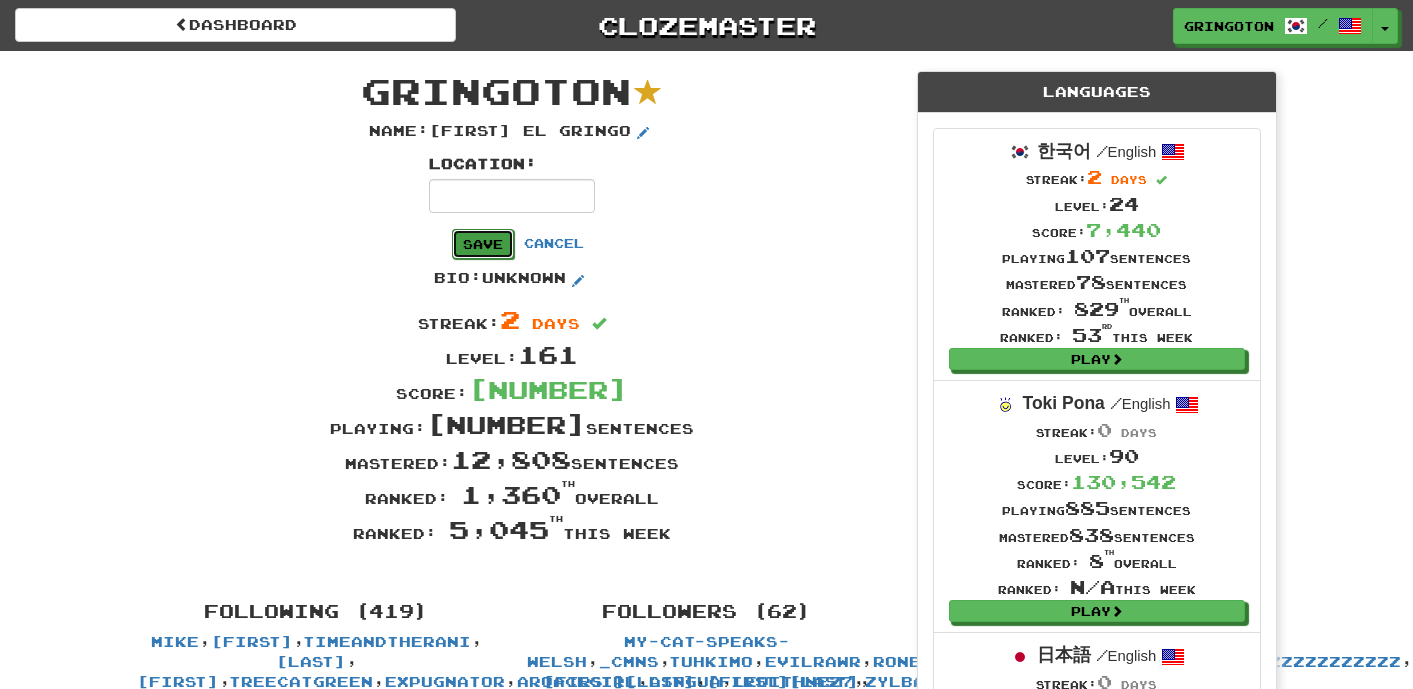 click on "Save" at bounding box center [483, 244] 